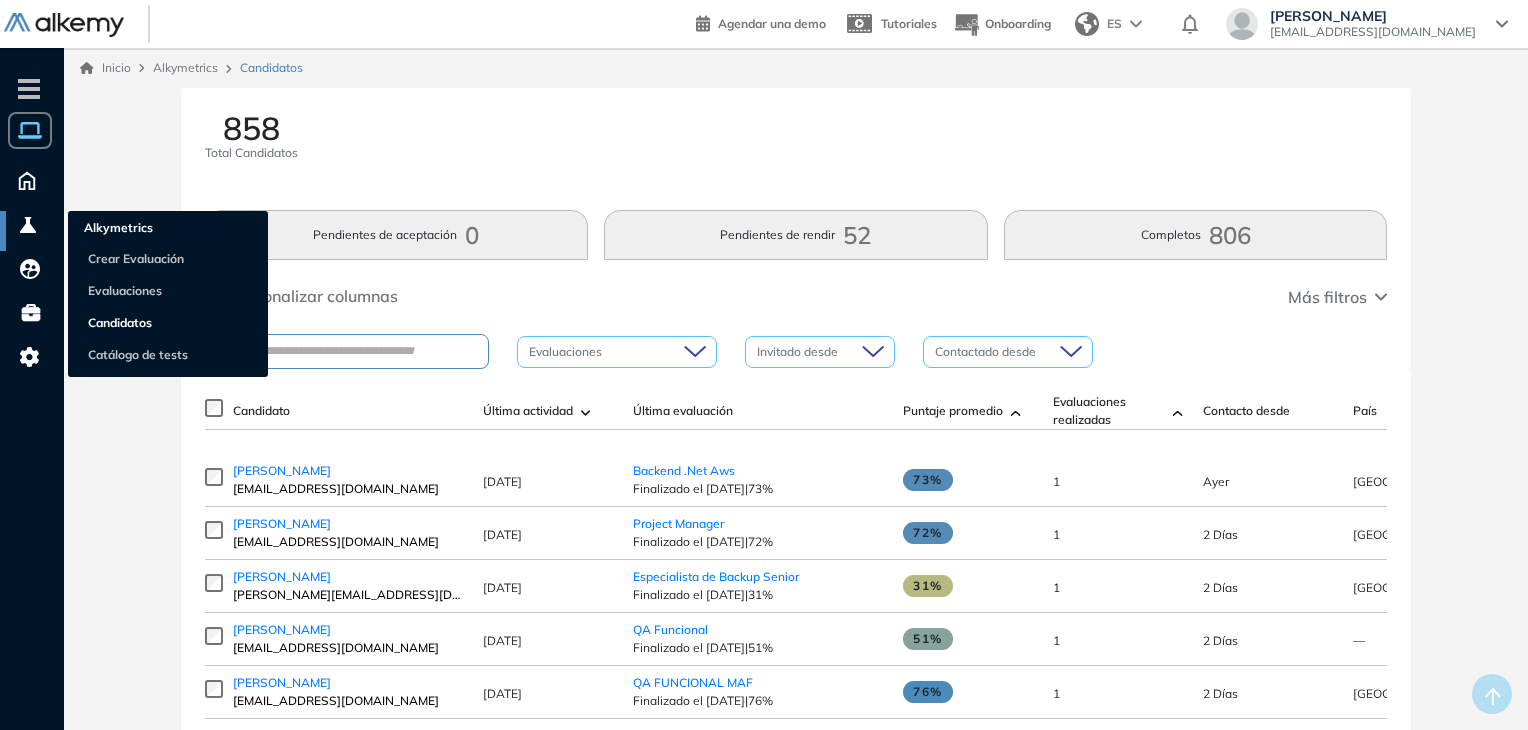 scroll, scrollTop: 0, scrollLeft: 0, axis: both 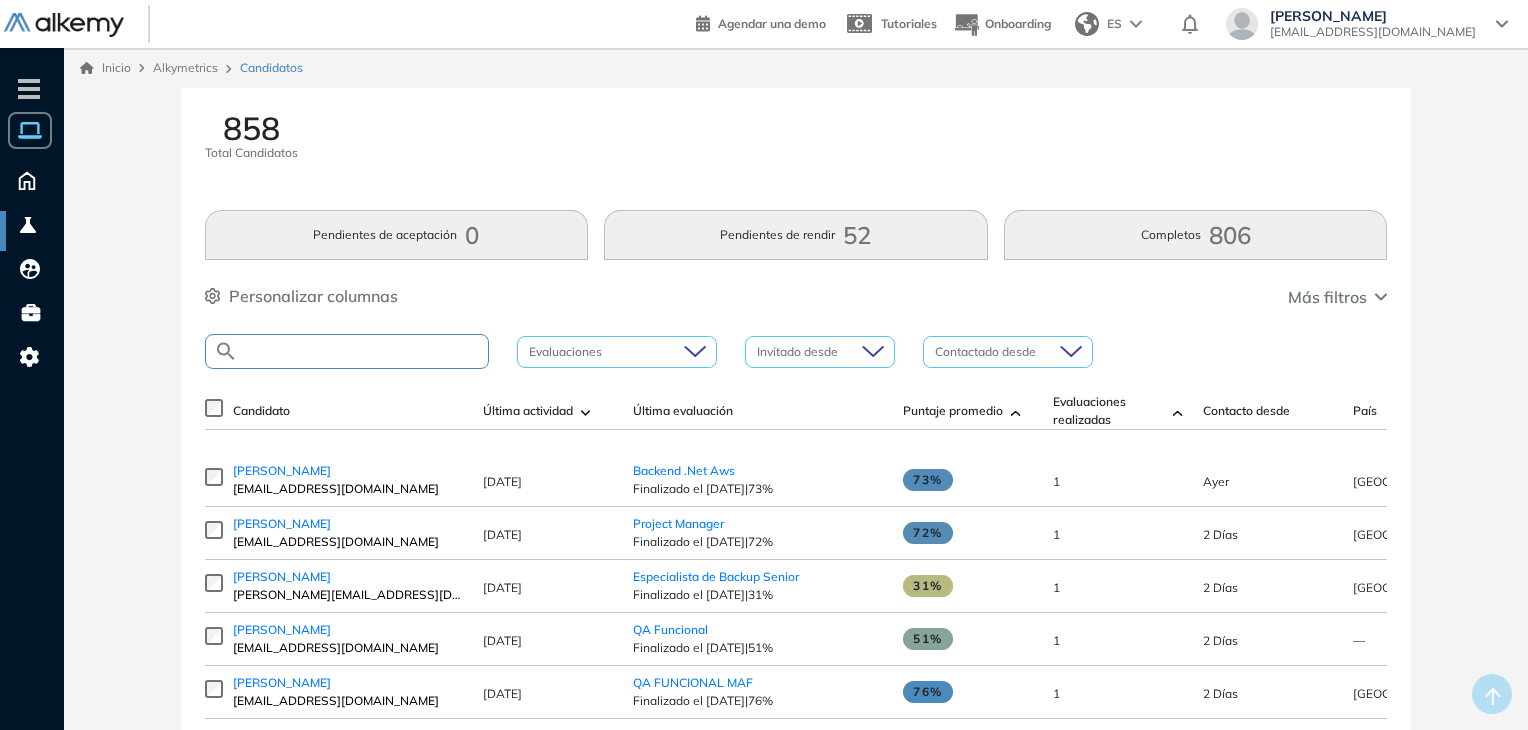 click at bounding box center [363, 351] 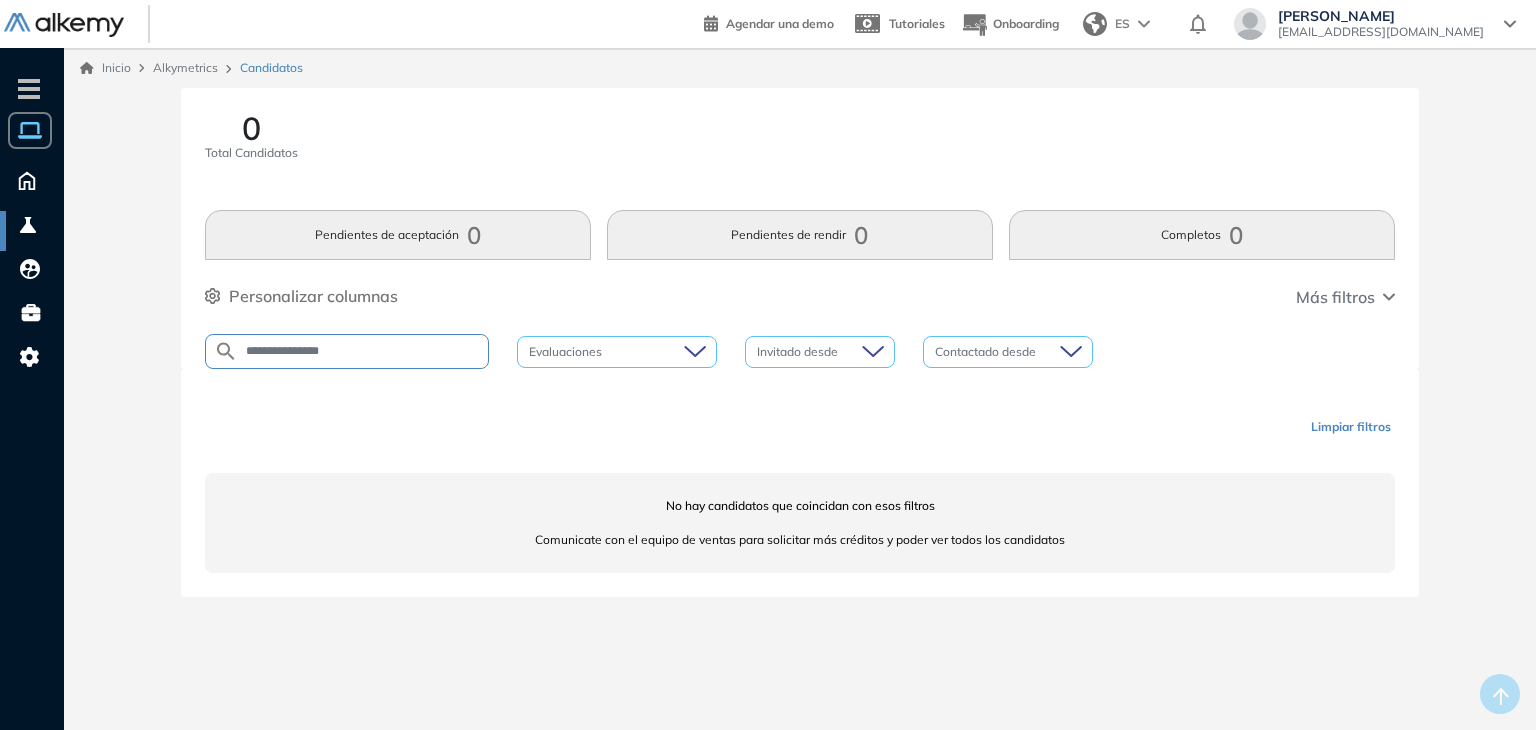 type on "**********" 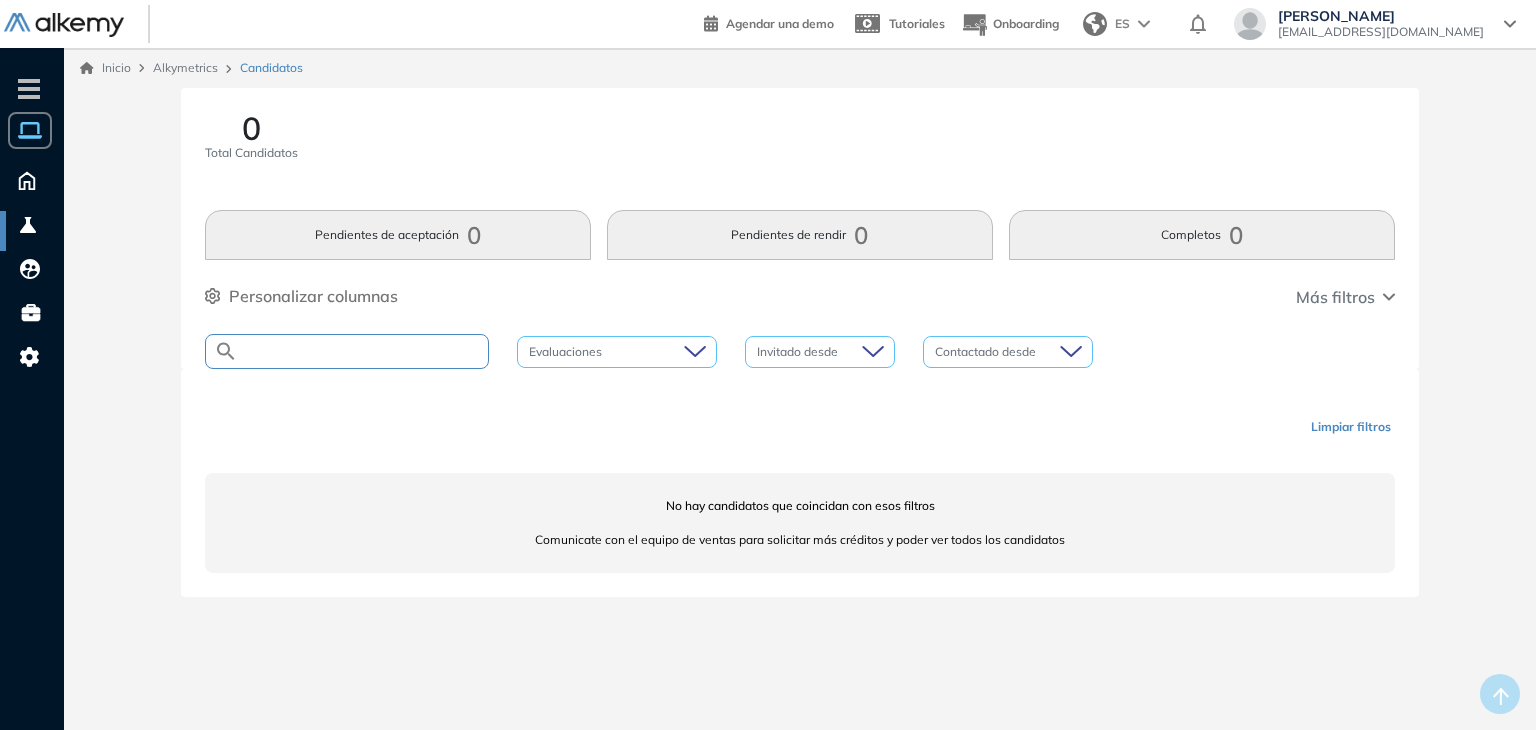 type 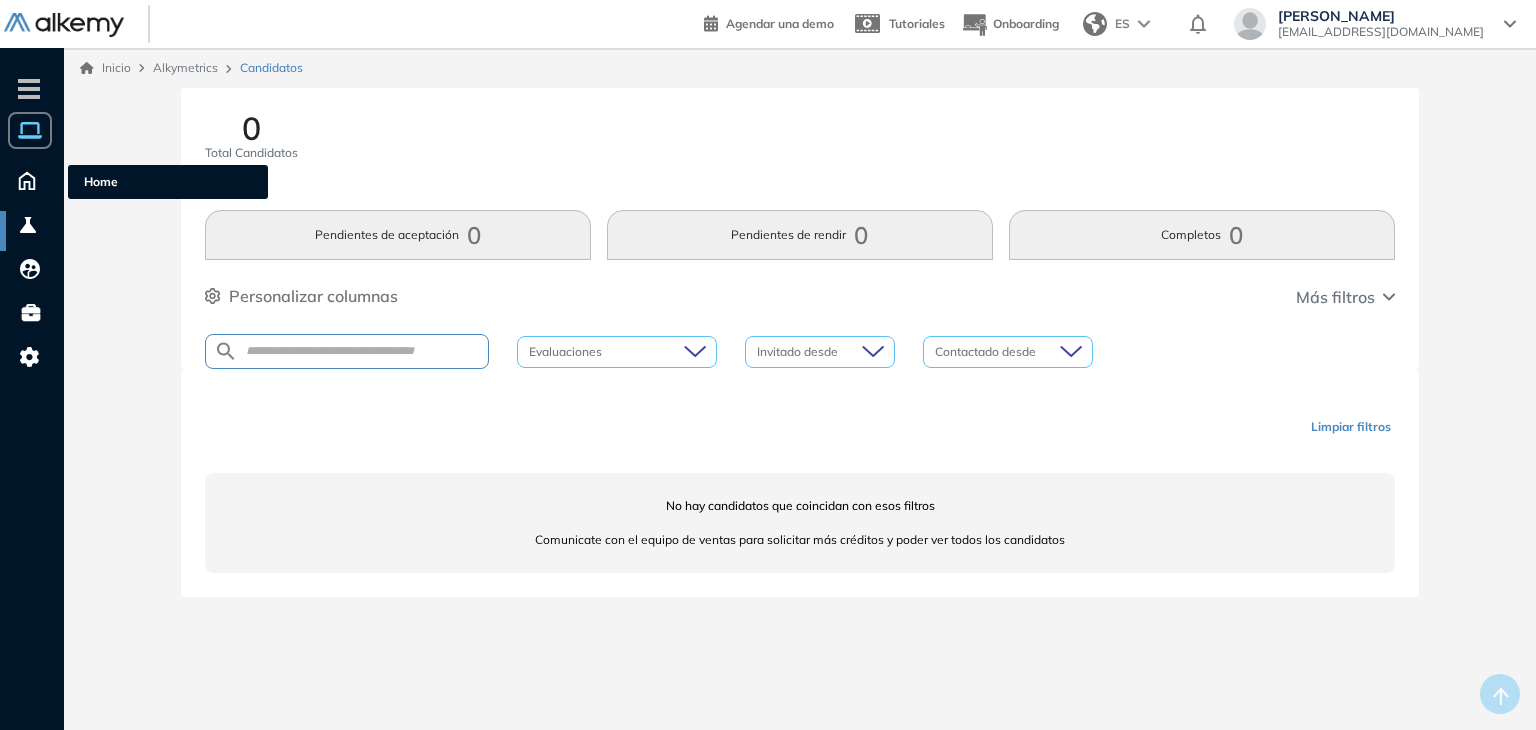 click 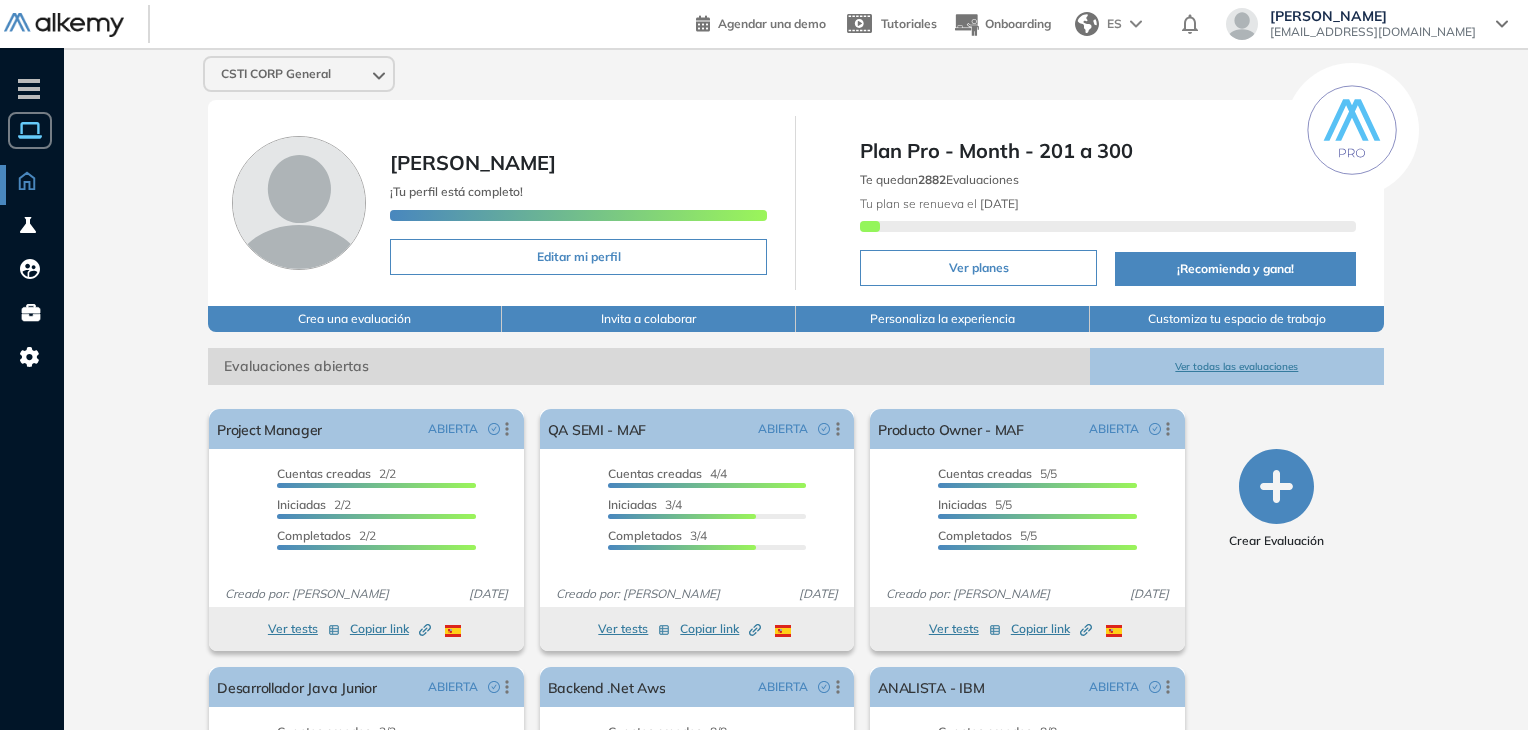 click on "Ver todas las evaluaciones" at bounding box center (1237, 366) 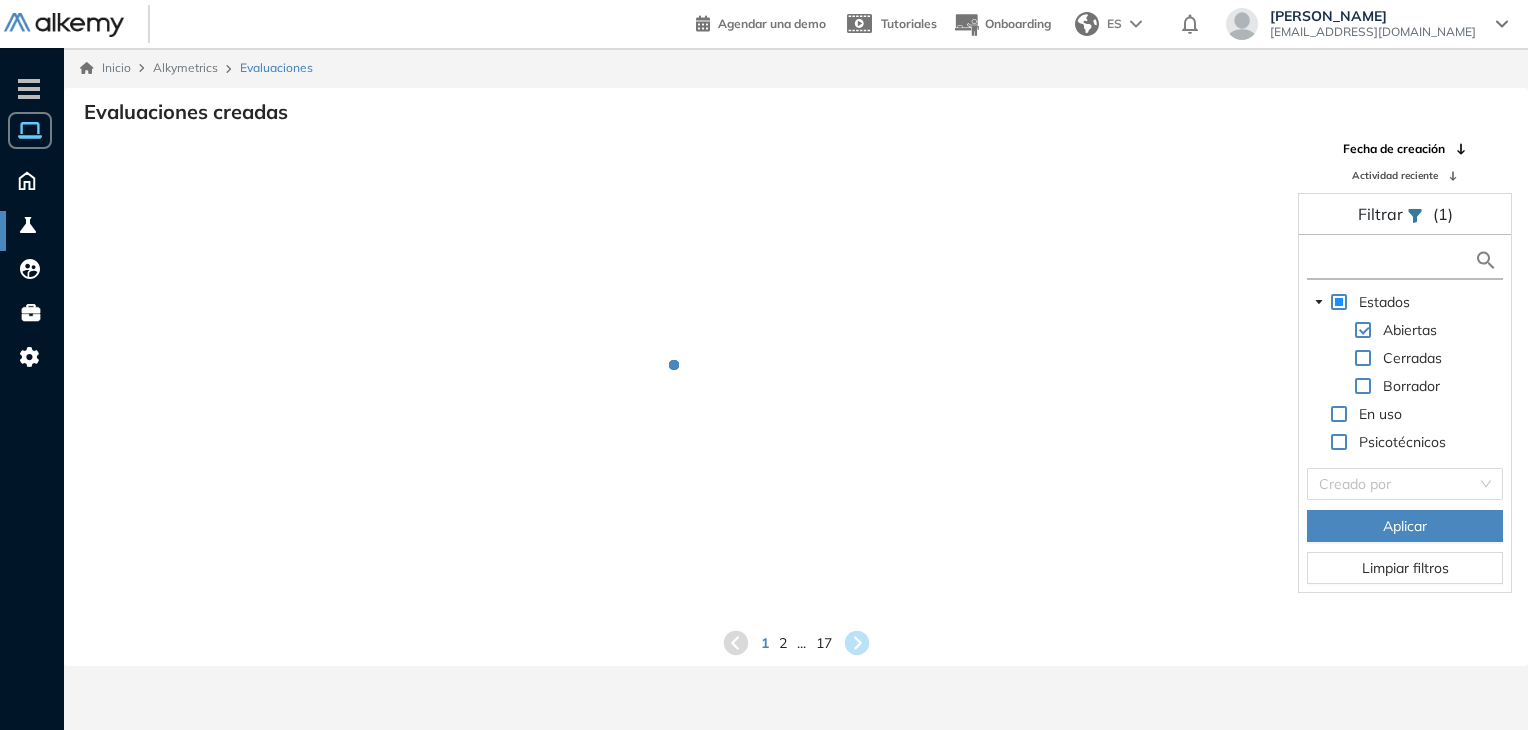 click at bounding box center [1393, 260] 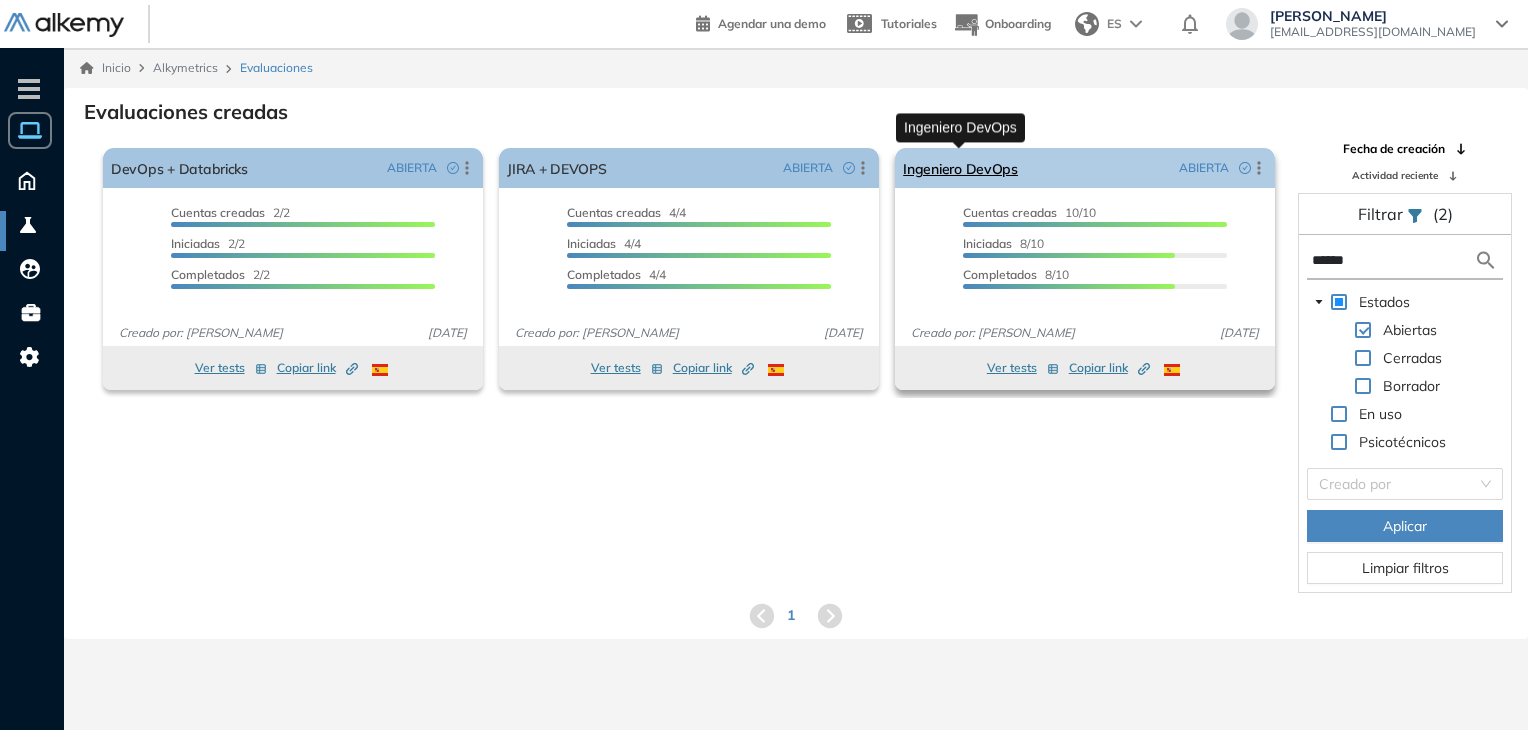 type on "******" 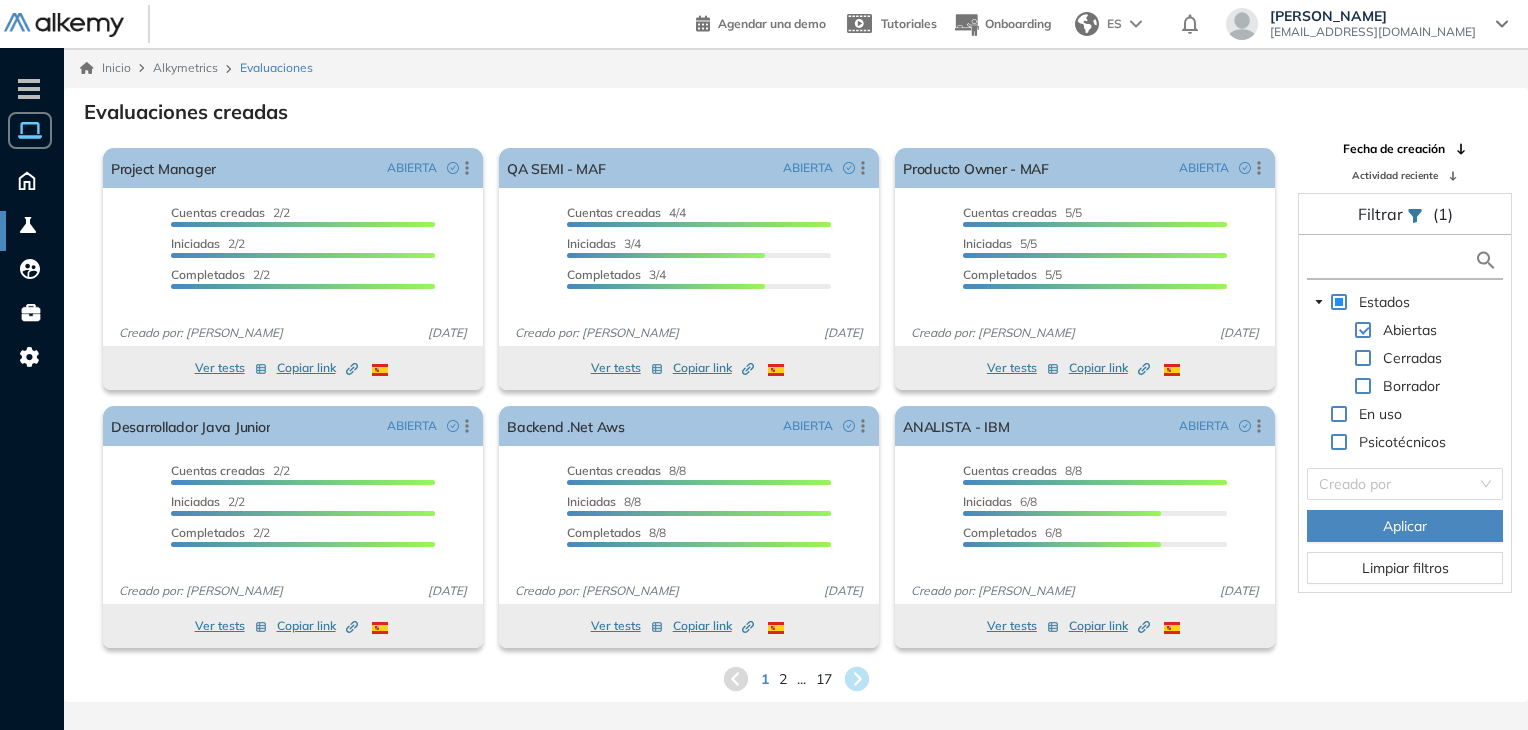 click at bounding box center [1393, 260] 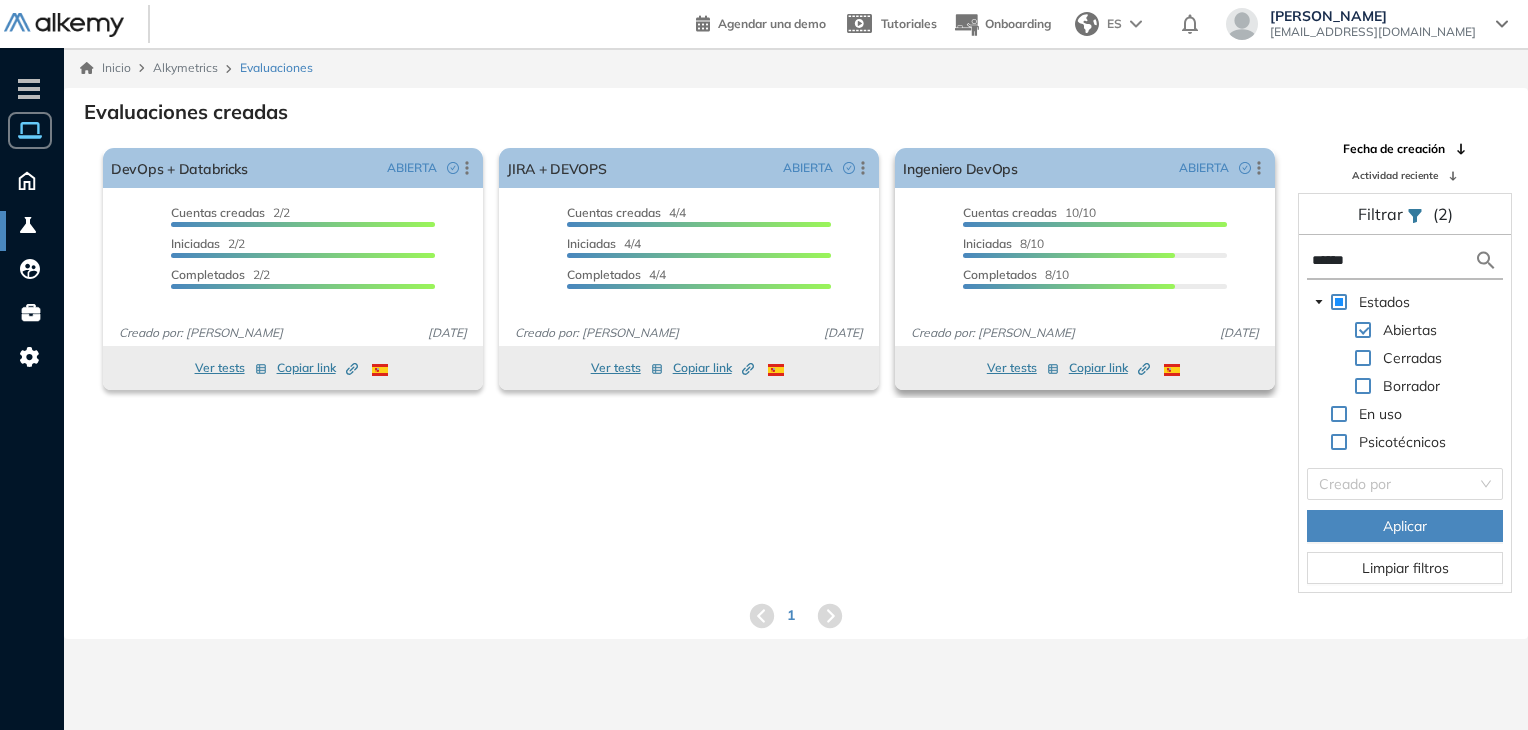 type on "******" 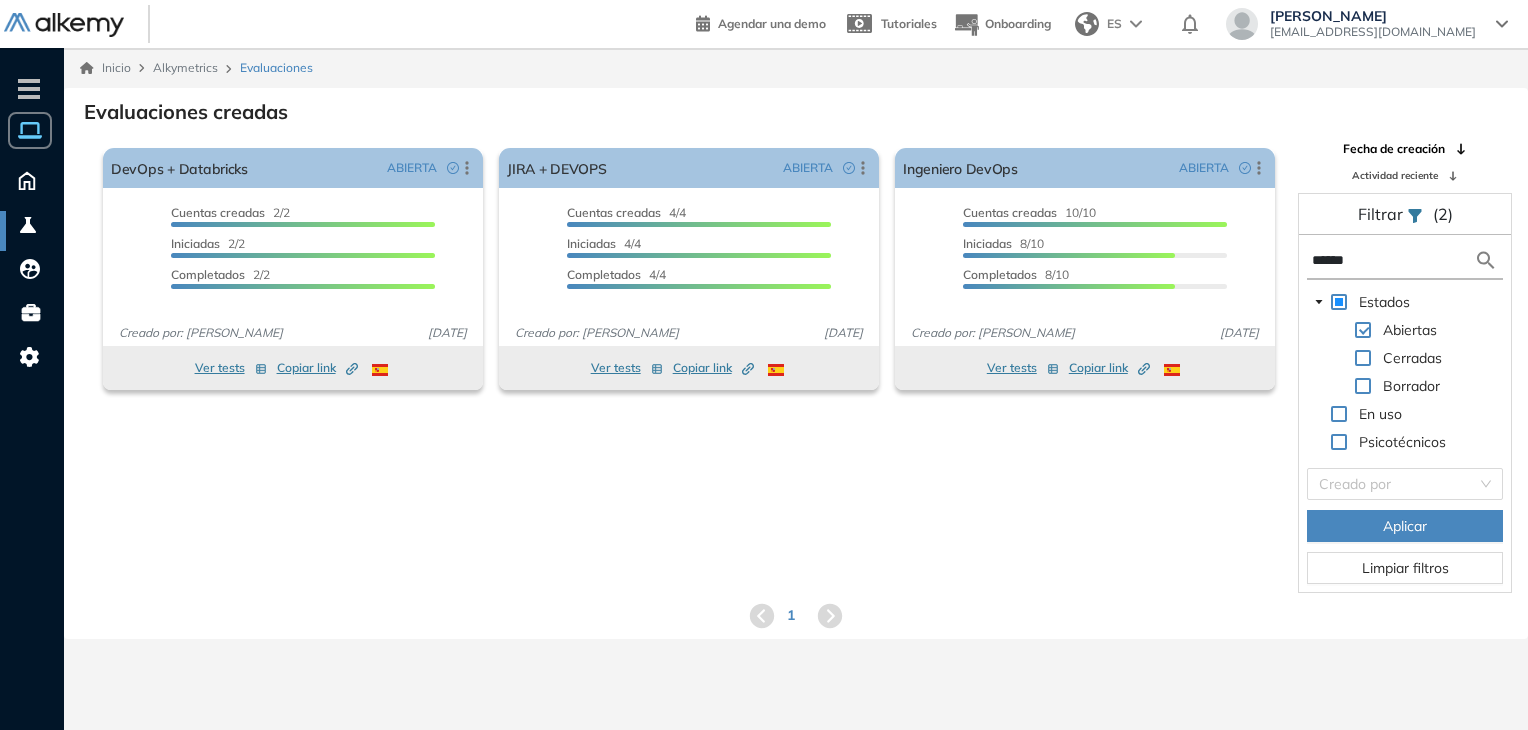 click on "Evaluaciones creadas El proctoring será activado ¡Importante!: Los usuarios que ya realizaron la evaluación no tendrán registros del proctoring Cancelar operación Activar DevOps + Databricks ABIERTA Editar Los siguientes tests ya no están disponibles o tienen una nueva versión Revisa en el catálogo otras opciones o su detalle. Entendido Duplicar Reabrir Eliminar Ver candidatos Ver estadísticas Desactivar Proctoring Finalizar evaluación Mover de workspace Created by potrace 1.16, written by [PERSON_NAME] [DATE]-[DATE] Copiar ID Publico Cuentas creadas 2/2 Prefiltrados 0/2 Iniciadas 2/2 Completados 2/2 Invitaciones enviadas 2 Invitados Evaluación completada 2 veces Fecha límite Sin fecha límite Creado por:  [PERSON_NAME] [DATE] Ver tests Copiar link Created by potrace 1.16, written by [PERSON_NAME] [DATE]-[DATE] El proctoring será activado ¡Importante!: Los usuarios que ya realizaron la evaluación no tendrán registros del proctoring Cancelar operación Activar JIRA + DEVOPS ABIERTA Editar 4/4" at bounding box center [796, 363] 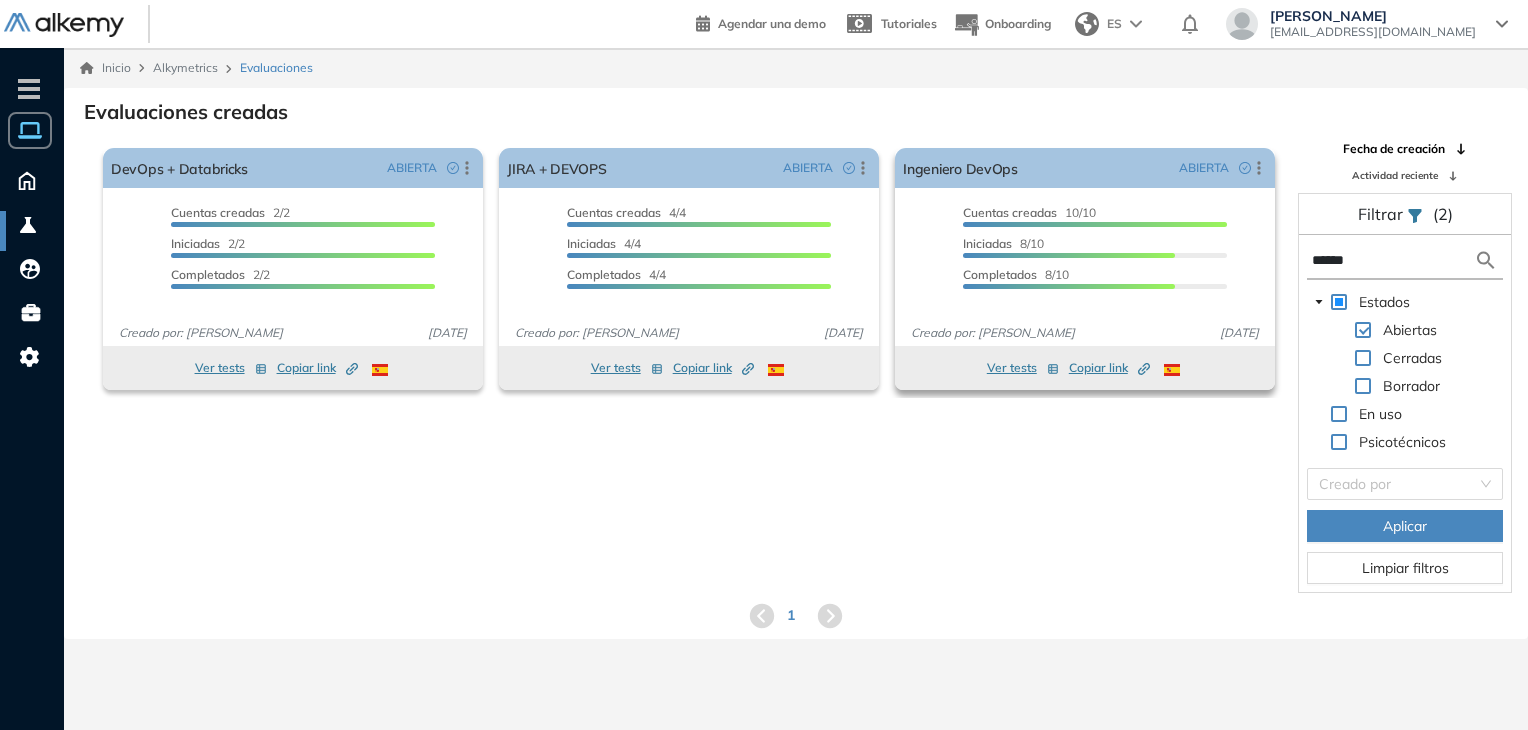 click on "Ver tests" at bounding box center [1023, 368] 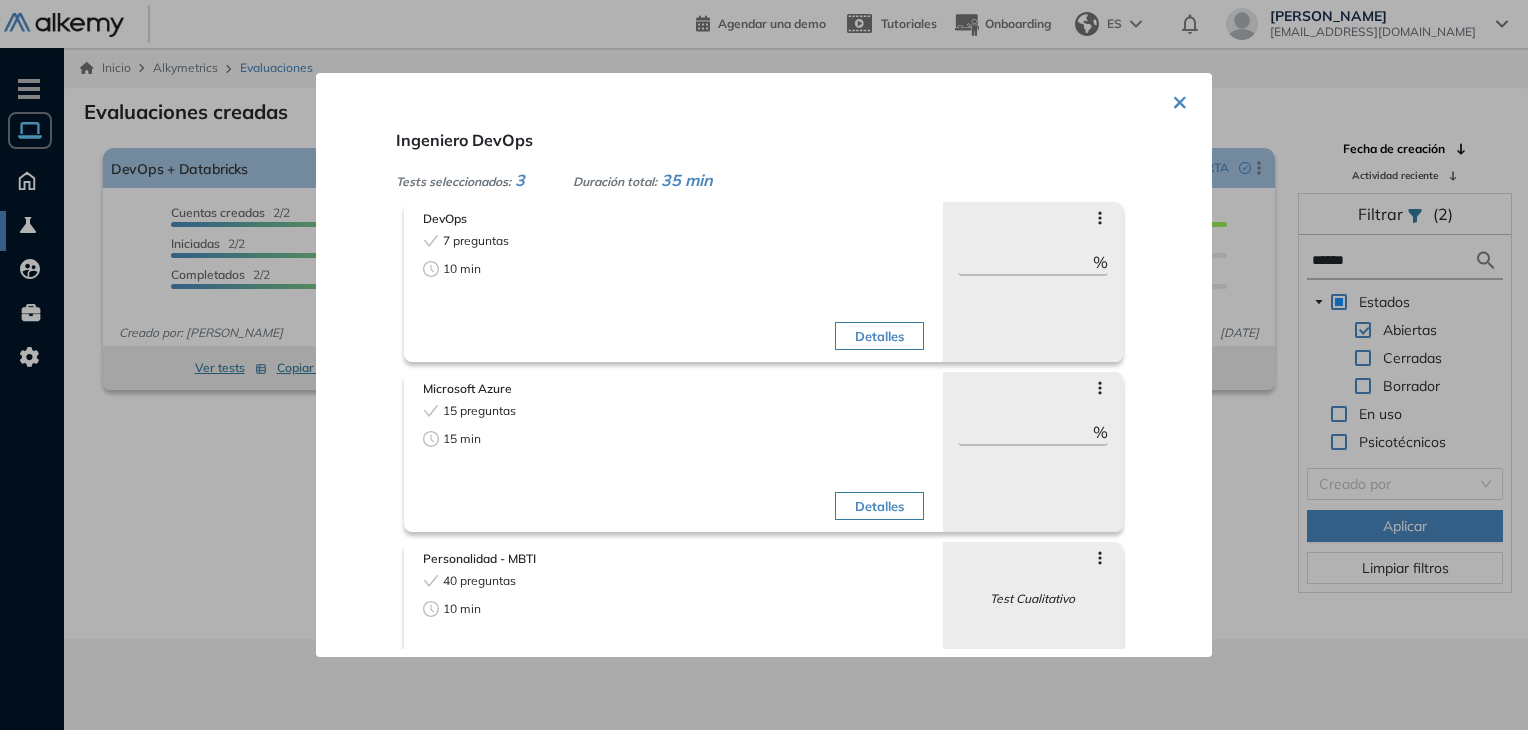 scroll, scrollTop: 60, scrollLeft: 0, axis: vertical 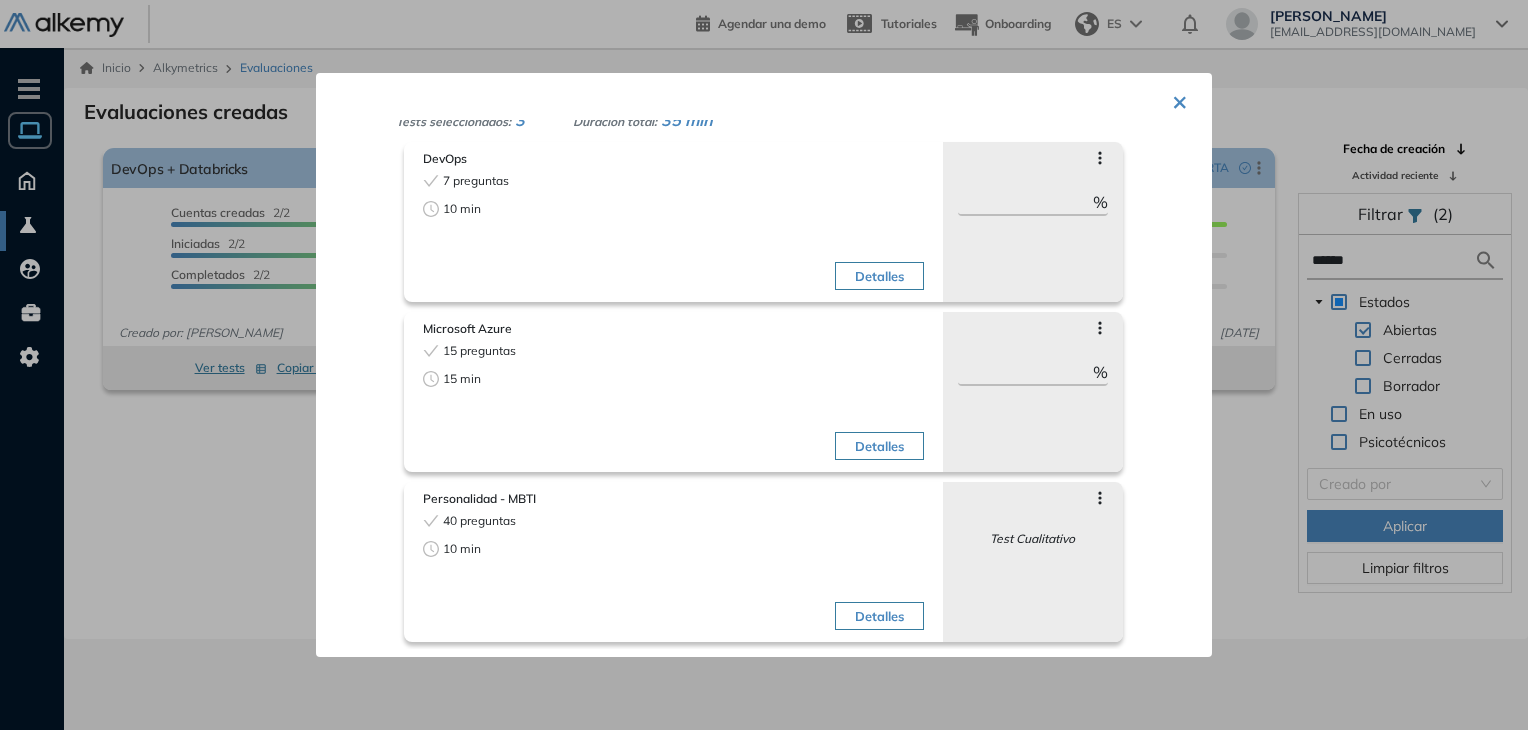 click on "×" at bounding box center (1180, 100) 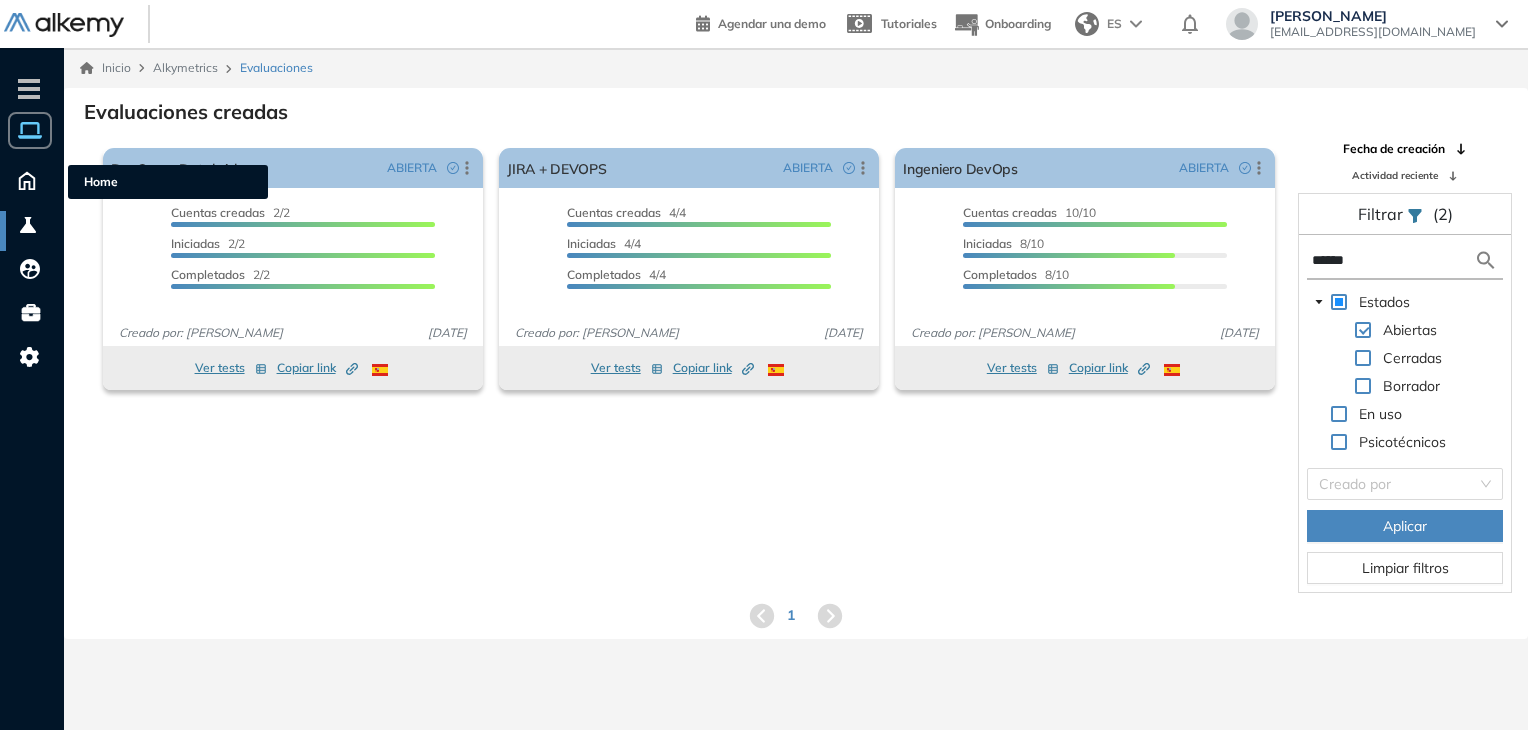 click 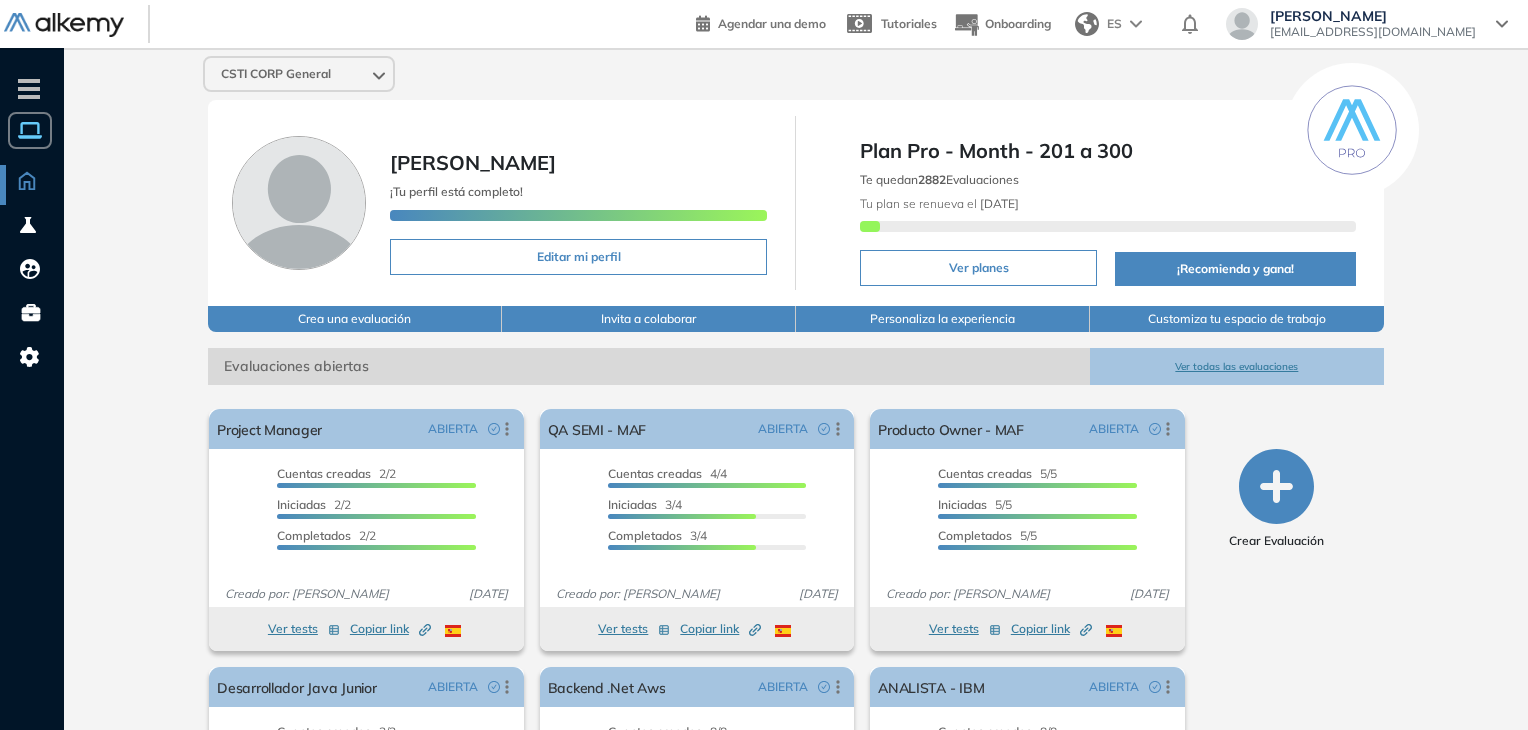 click on "Ver todas las evaluaciones" at bounding box center (1237, 366) 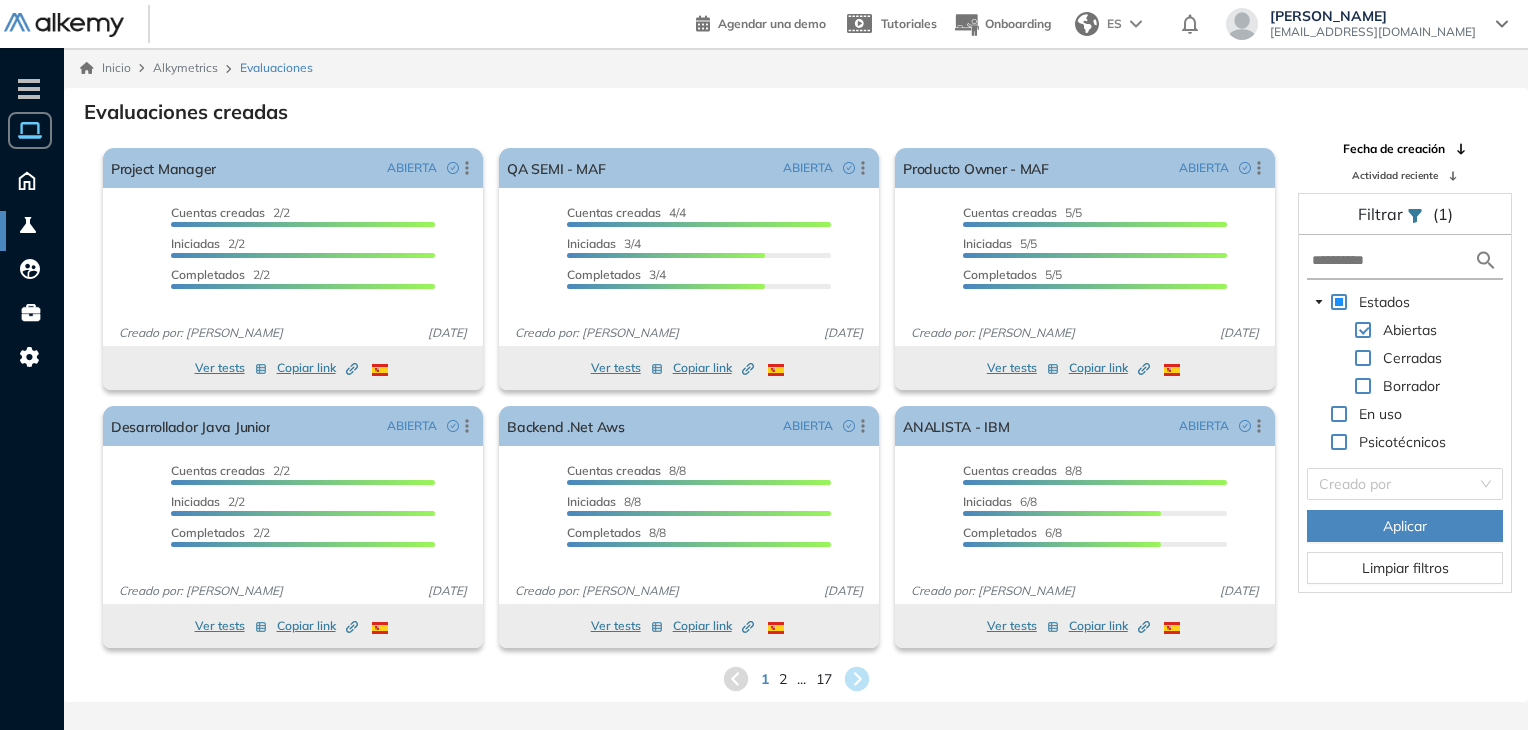 click at bounding box center (1363, 358) 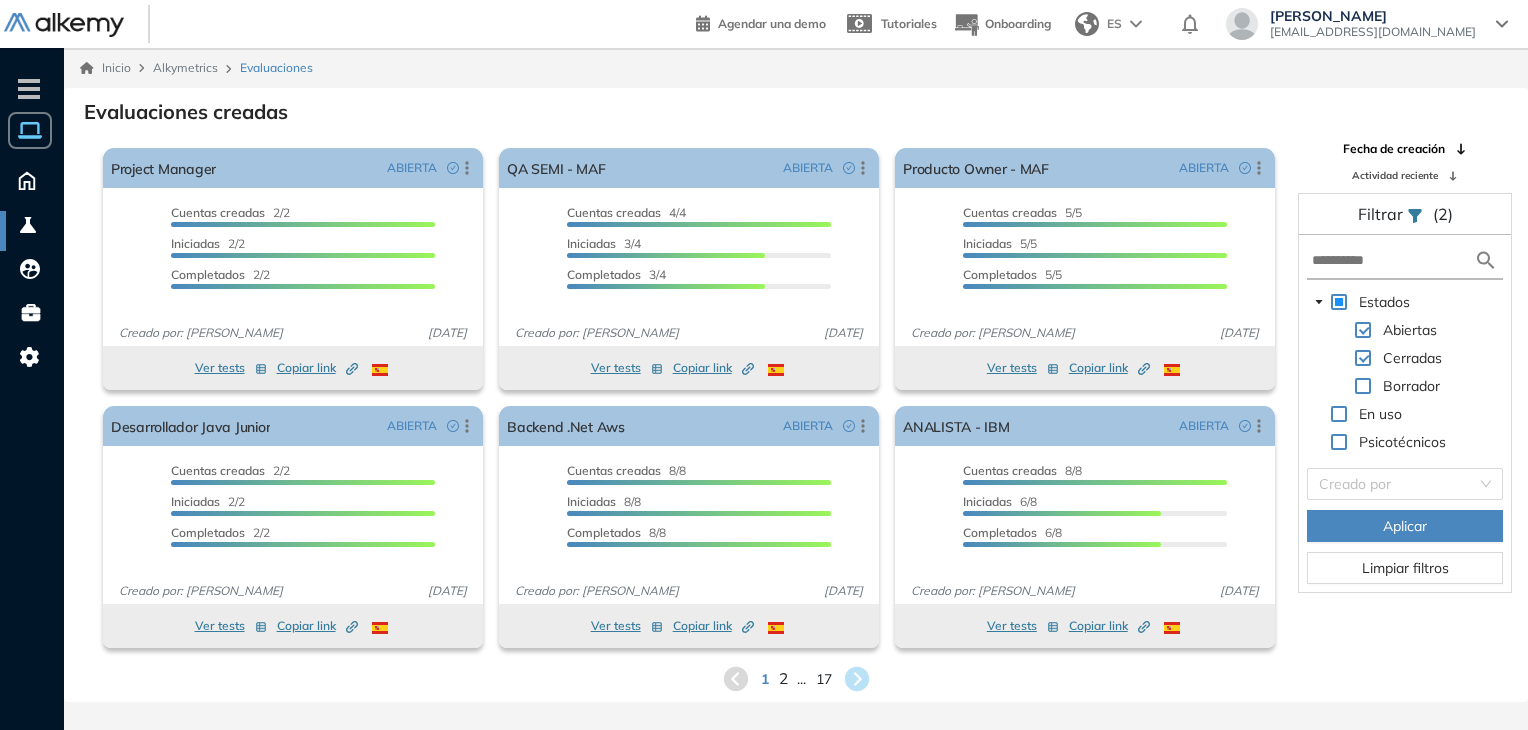 click on "2" at bounding box center (782, 678) 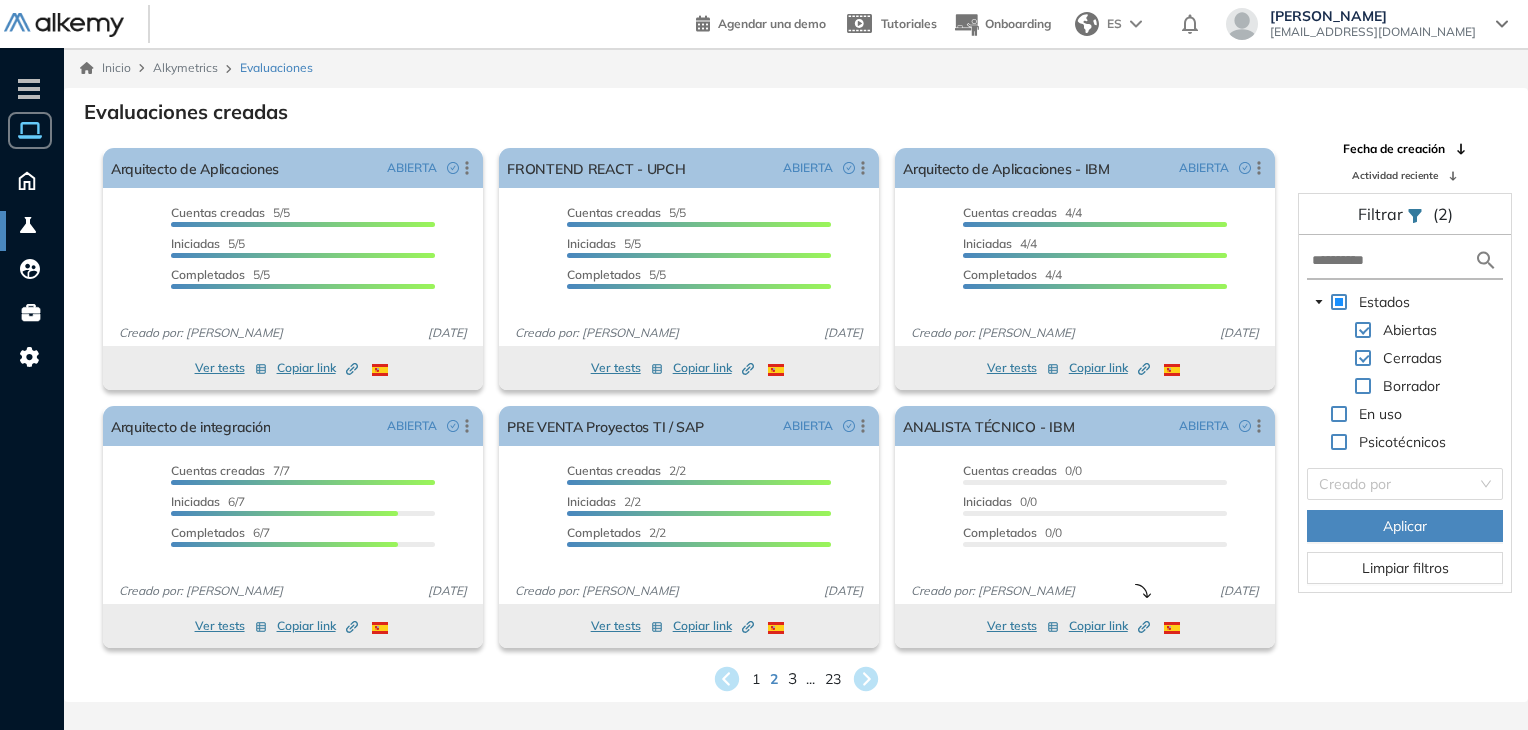 click on "3" at bounding box center (791, 678) 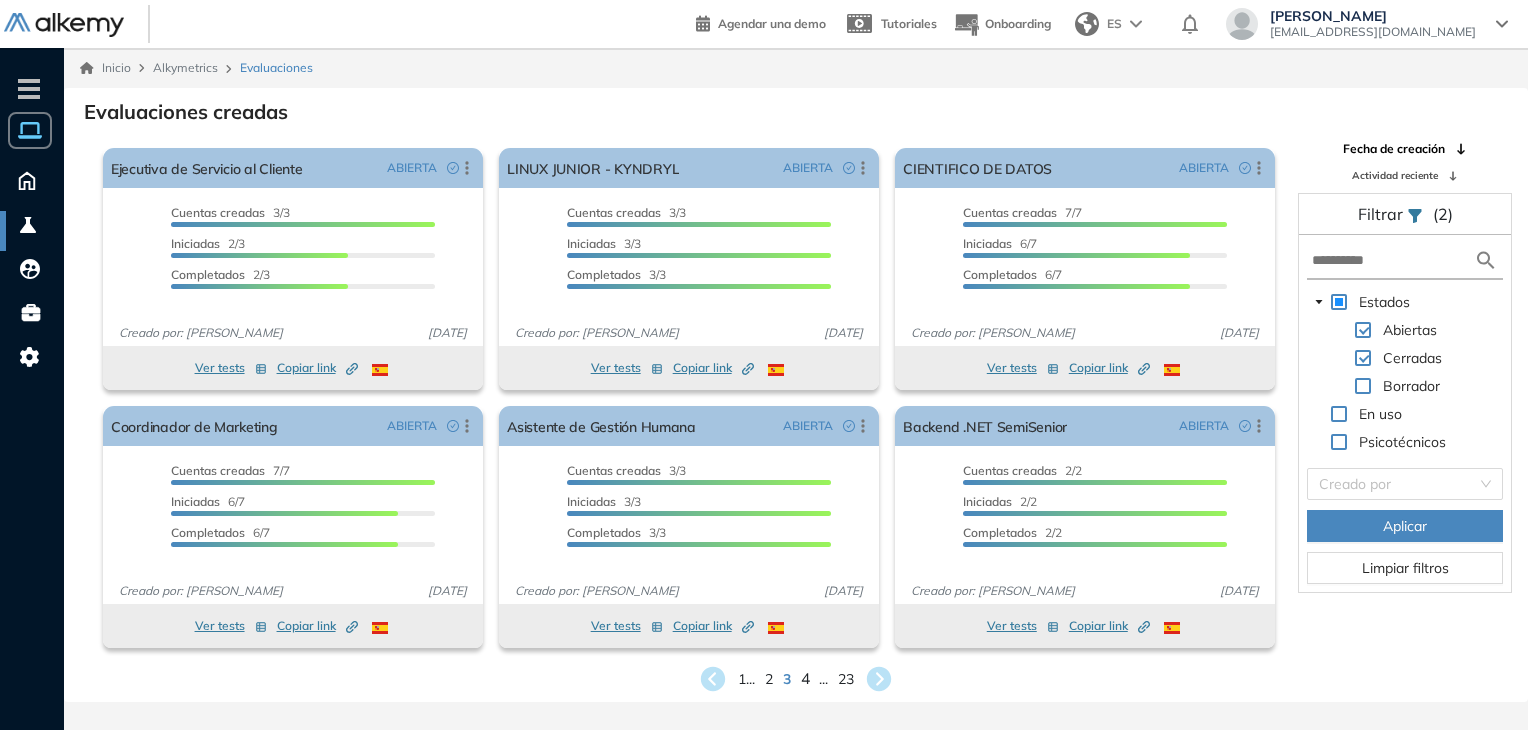 click on "4" at bounding box center [805, 678] 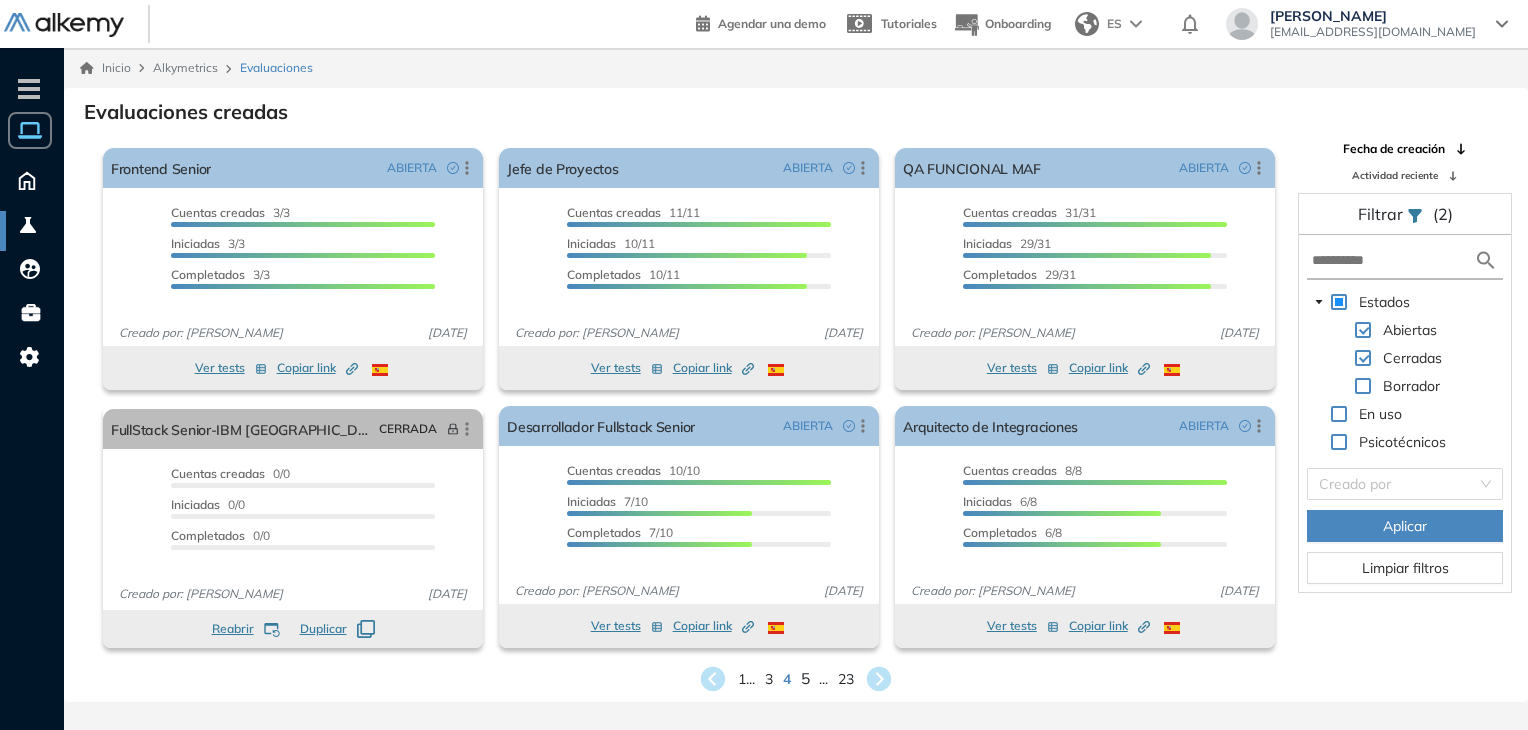 click on "5" at bounding box center [805, 678] 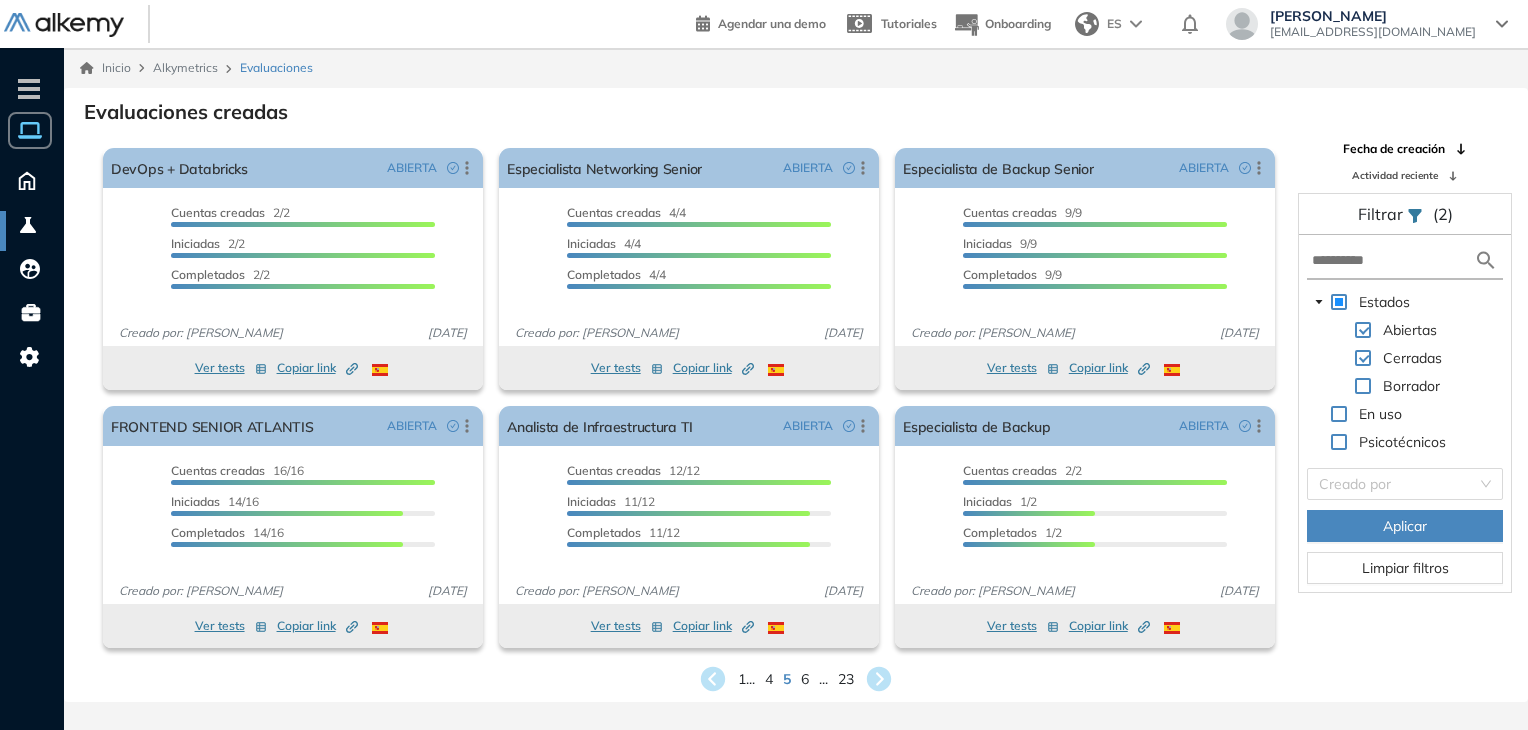 click on "1 ... 4 5 6 ... 23" at bounding box center [796, 679] 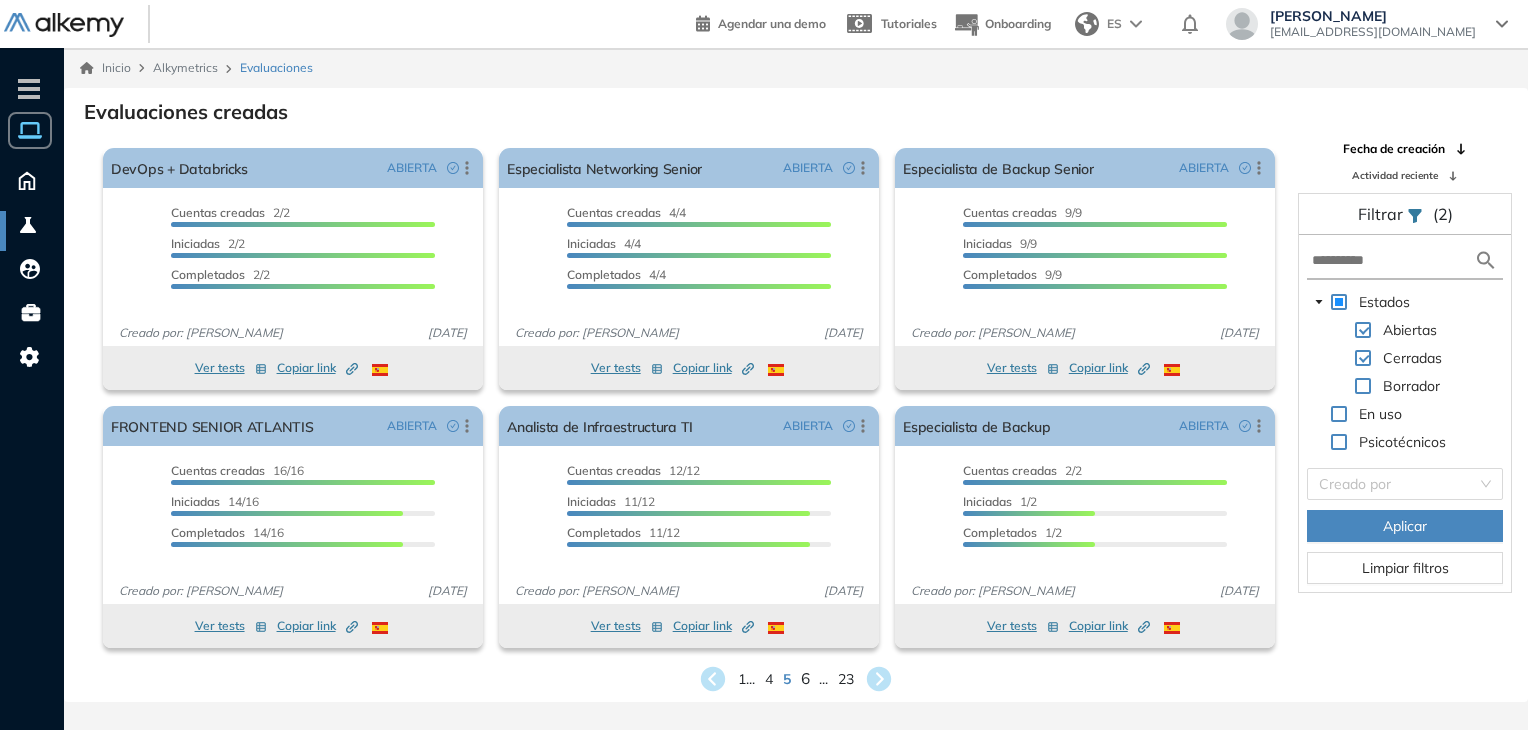 click on "6" at bounding box center [805, 678] 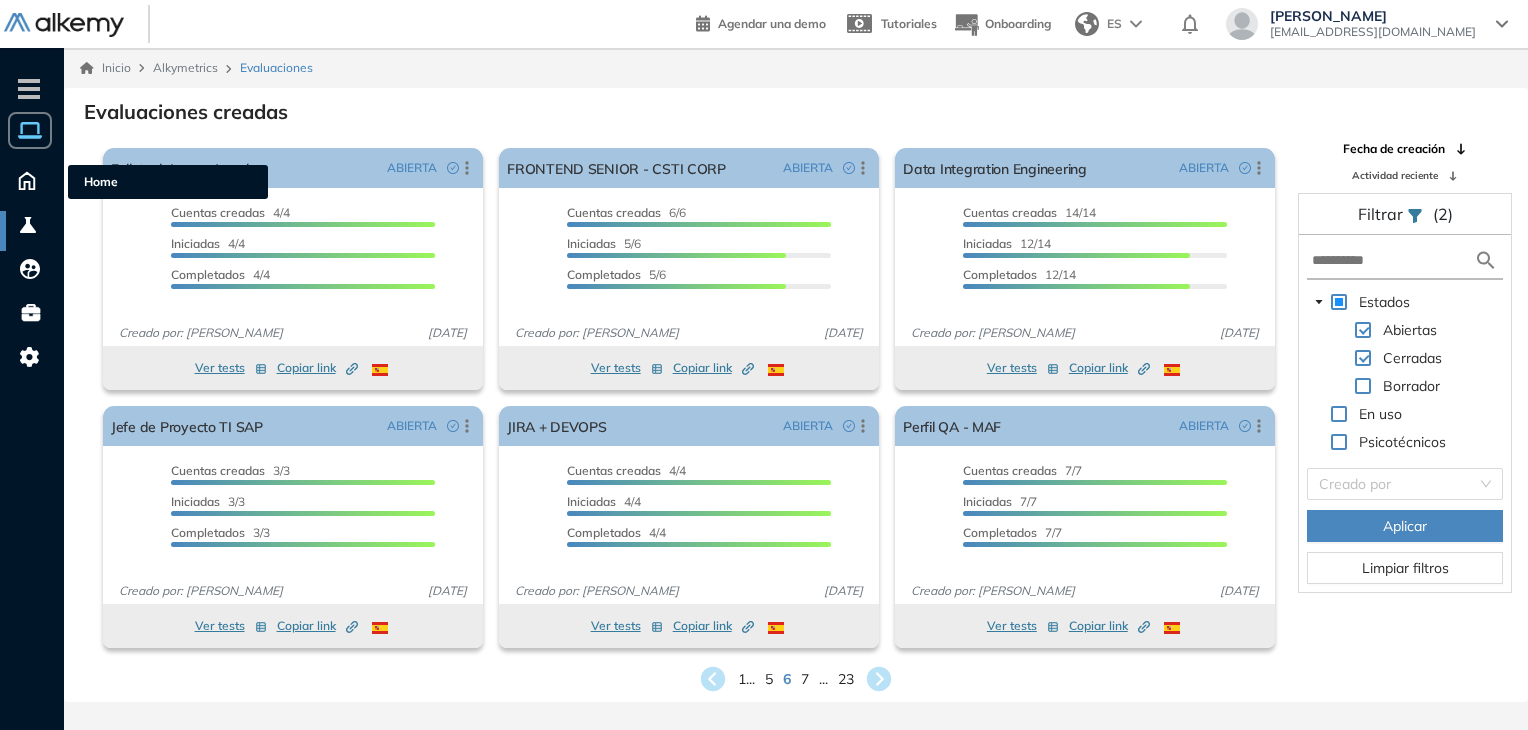 click 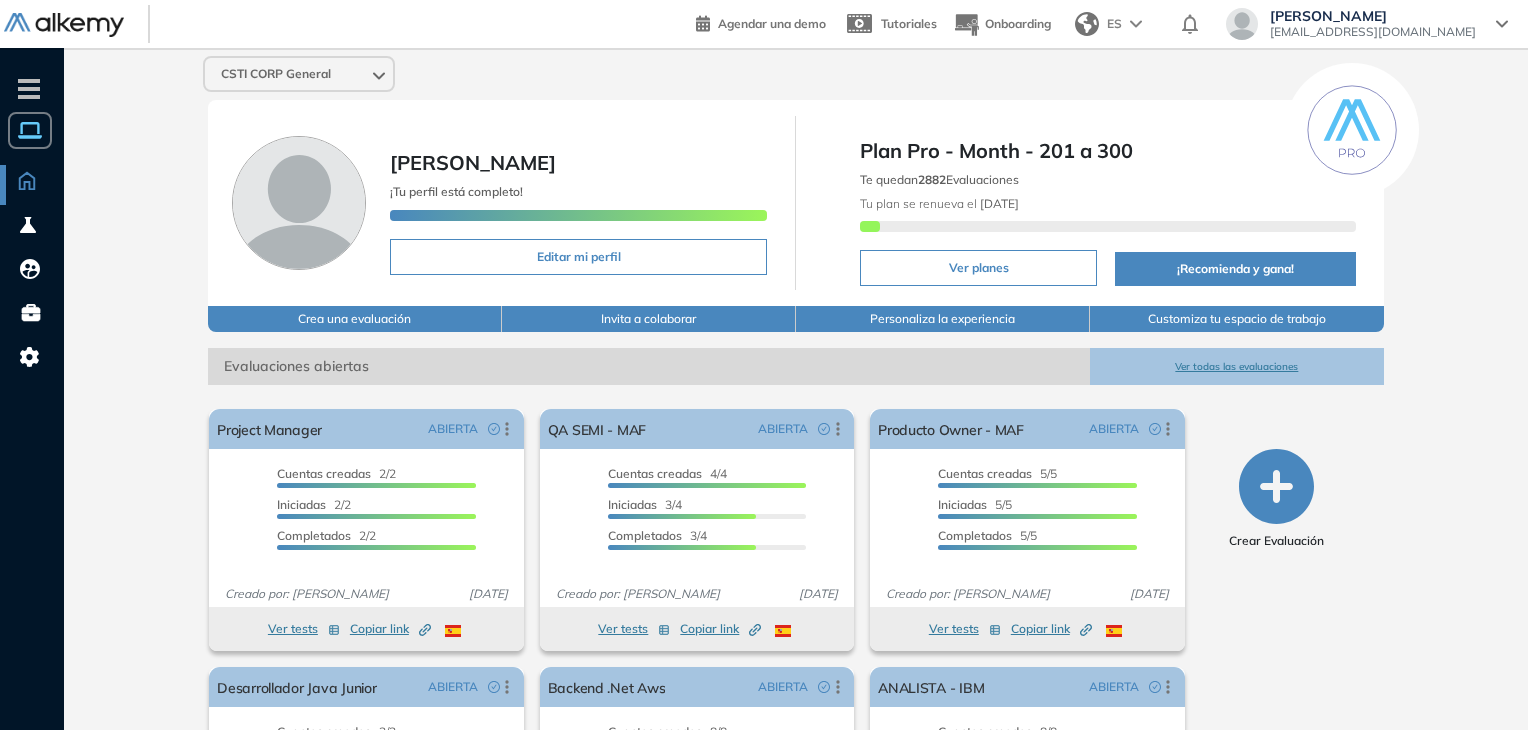 click on "T Tu espacio May... CSTI CORP Gene... Todos los espacios Crear nuevo Configurar Home Home Alkymetrics Alkymetrics Crear Evaluación Evaluaciones Candidatos Catálogo de tests Comunidad Alkemy Comunidad Alkemy Bolsa de trabajo Bolsa de trabajo Configuración Configuración Miembros Personalización Planes y consumos Notificaciones Correos Personalizados" at bounding box center (32, 233) 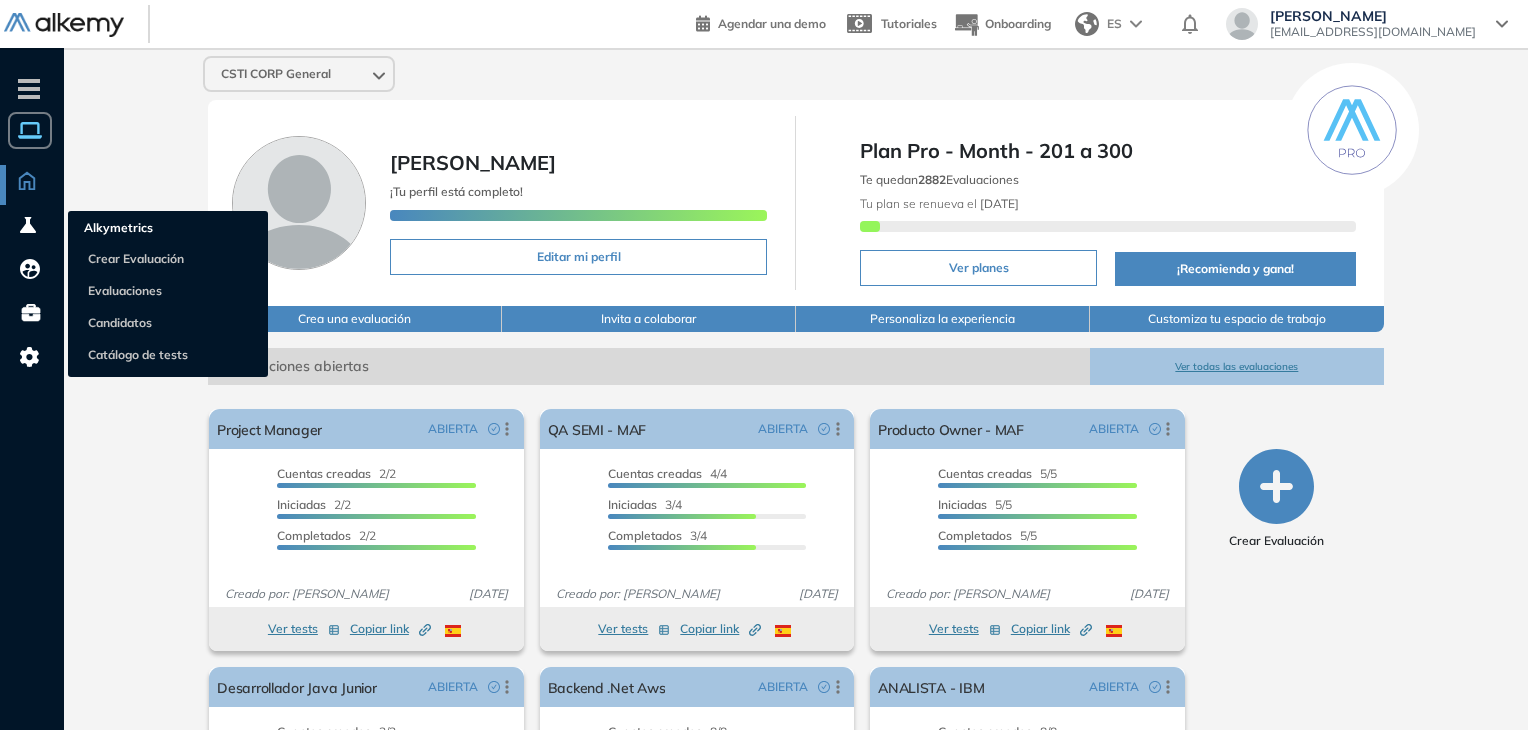 click 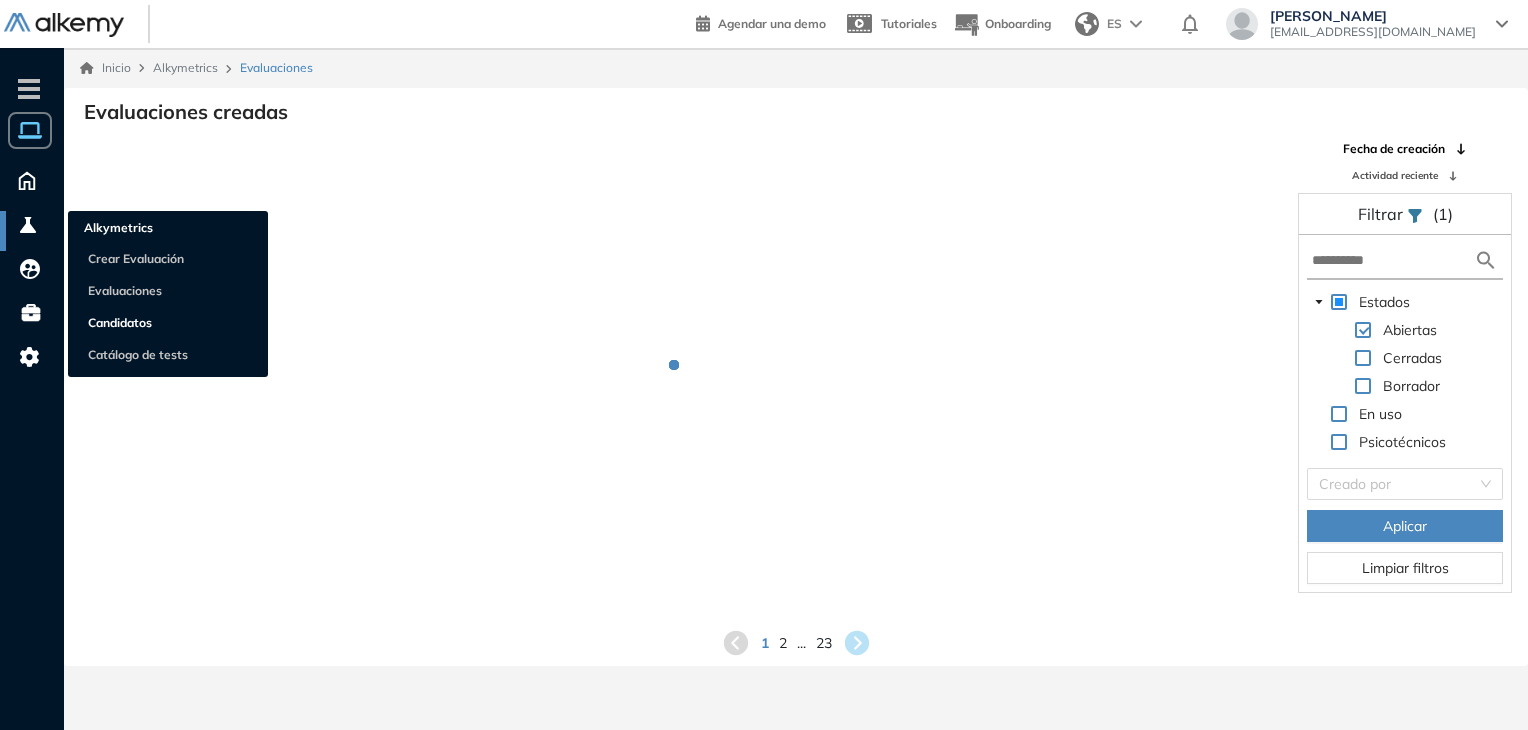click on "Candidatos" at bounding box center [120, 322] 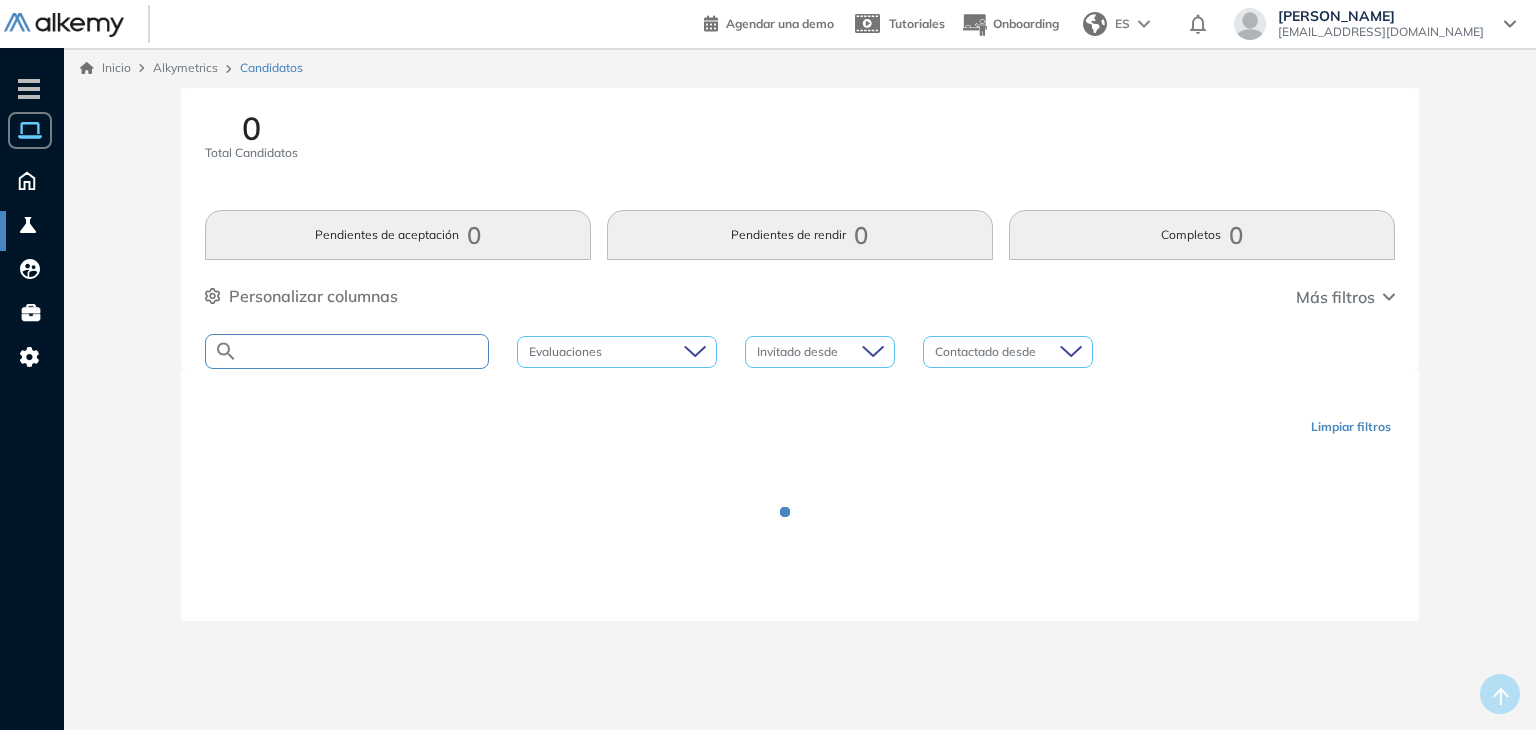 click at bounding box center [363, 351] 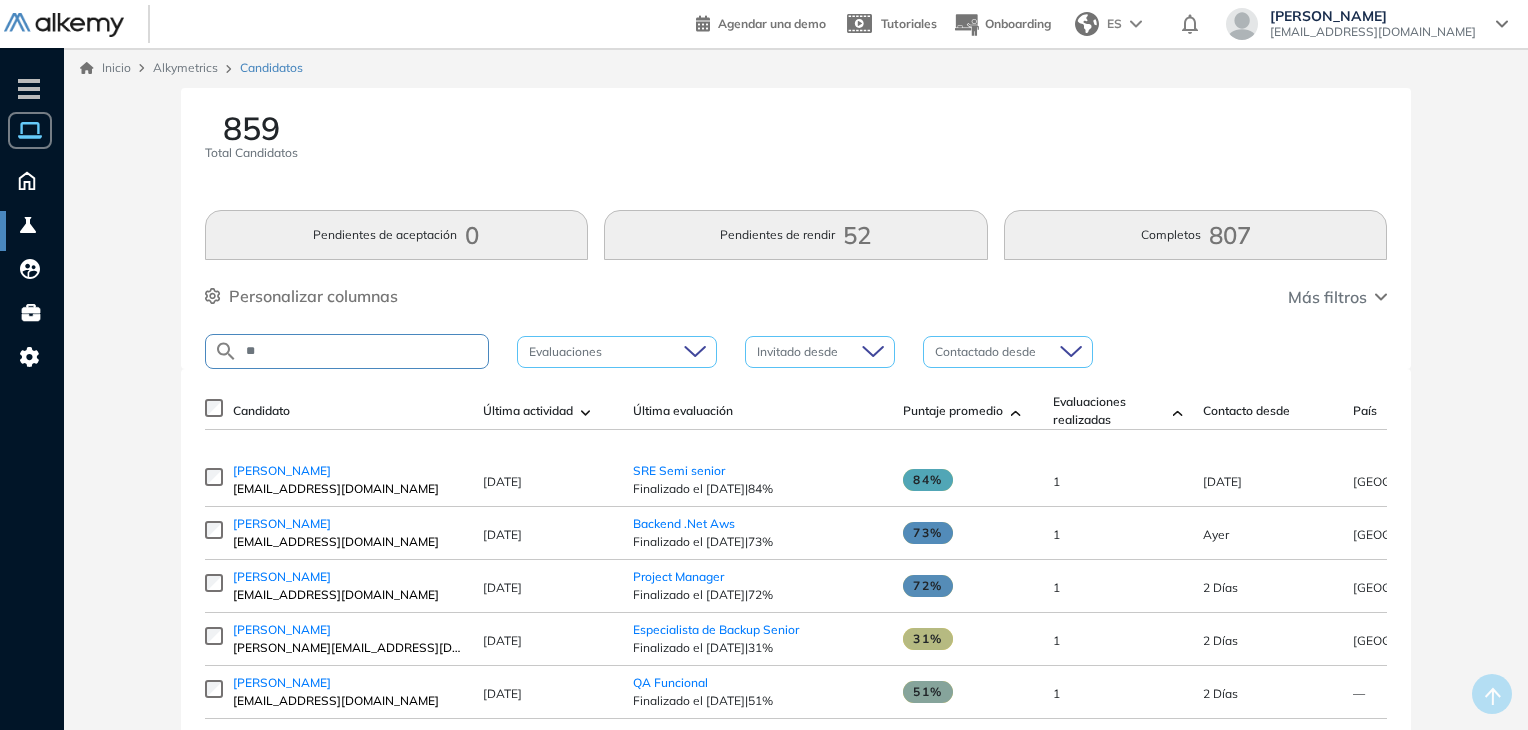 type on "*" 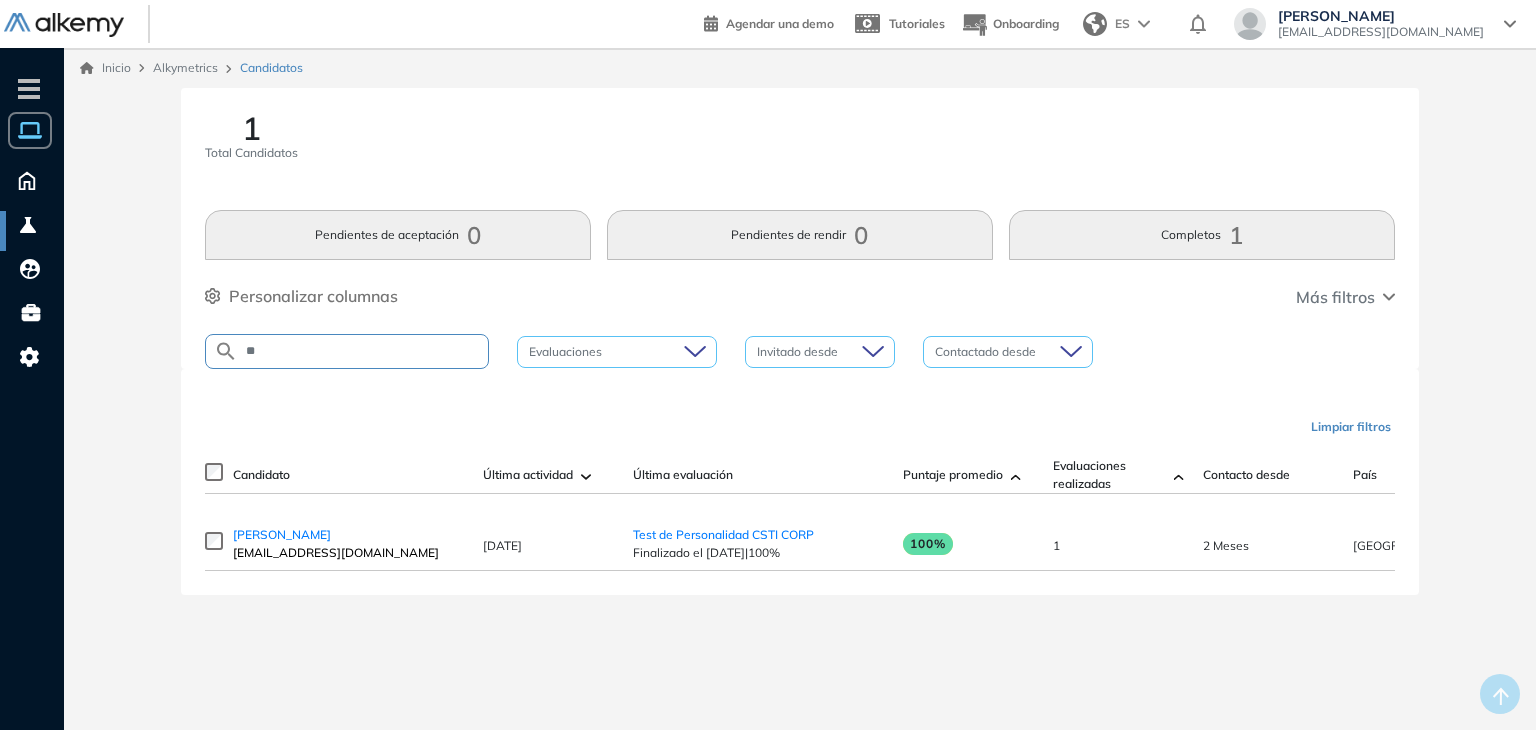 type on "*" 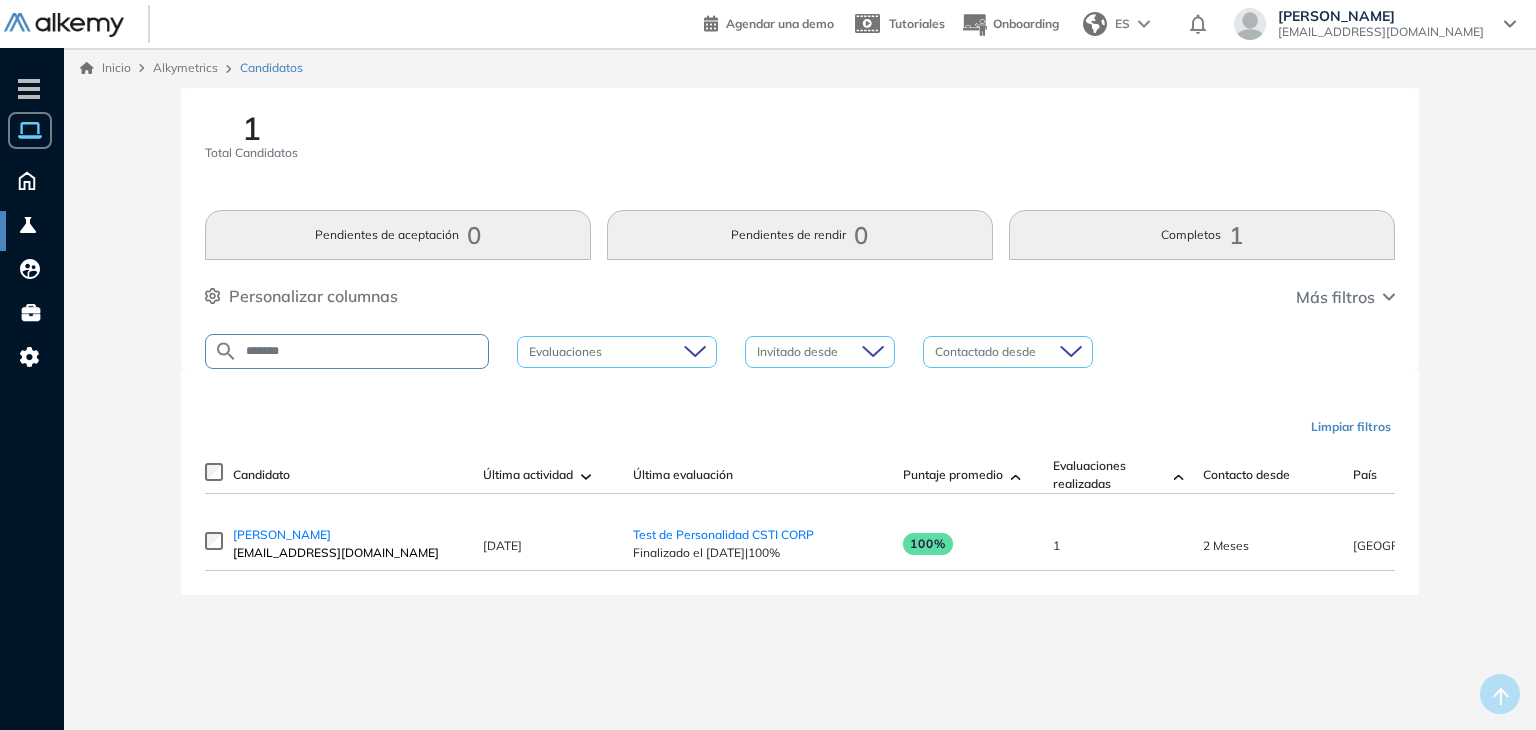 type on "*******" 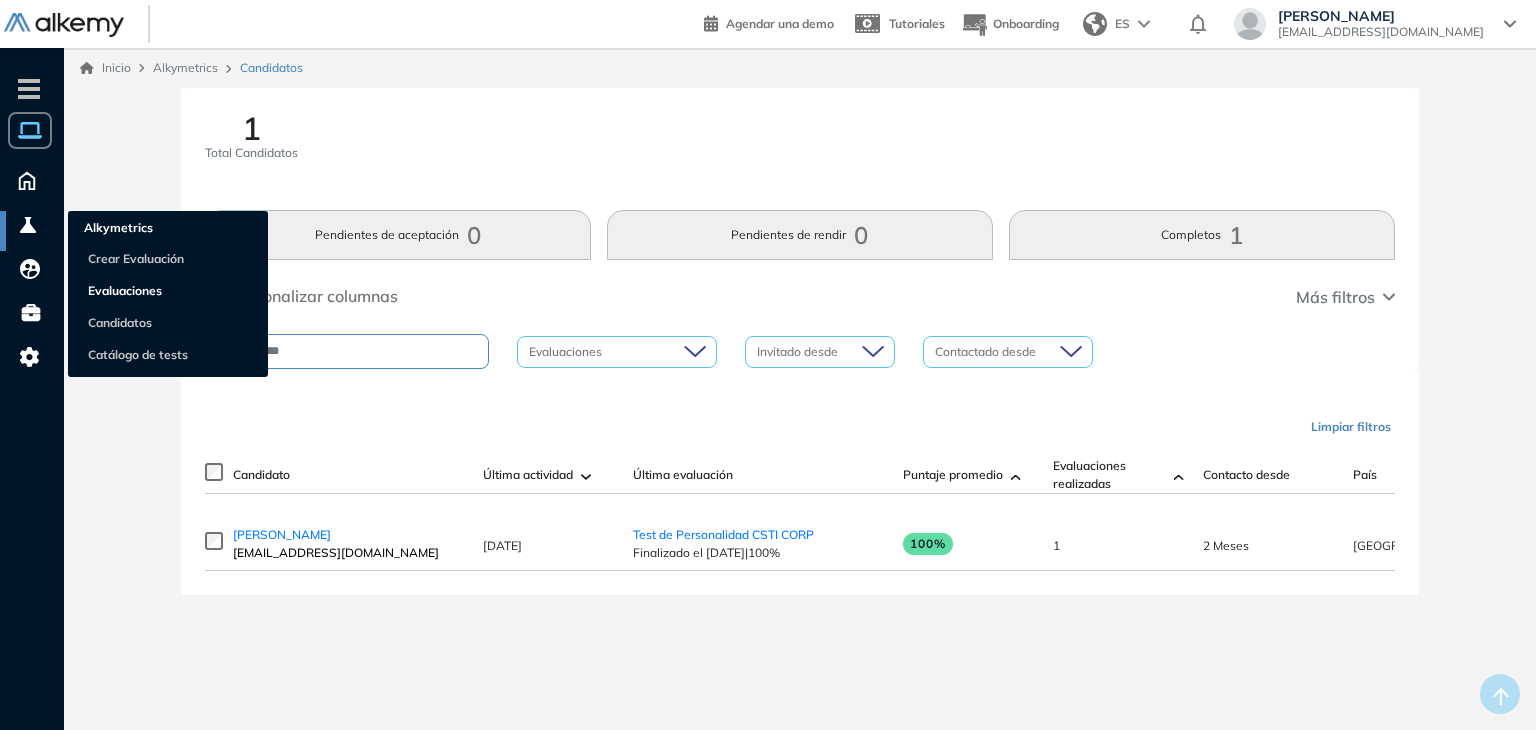 click on "Evaluaciones" at bounding box center [125, 290] 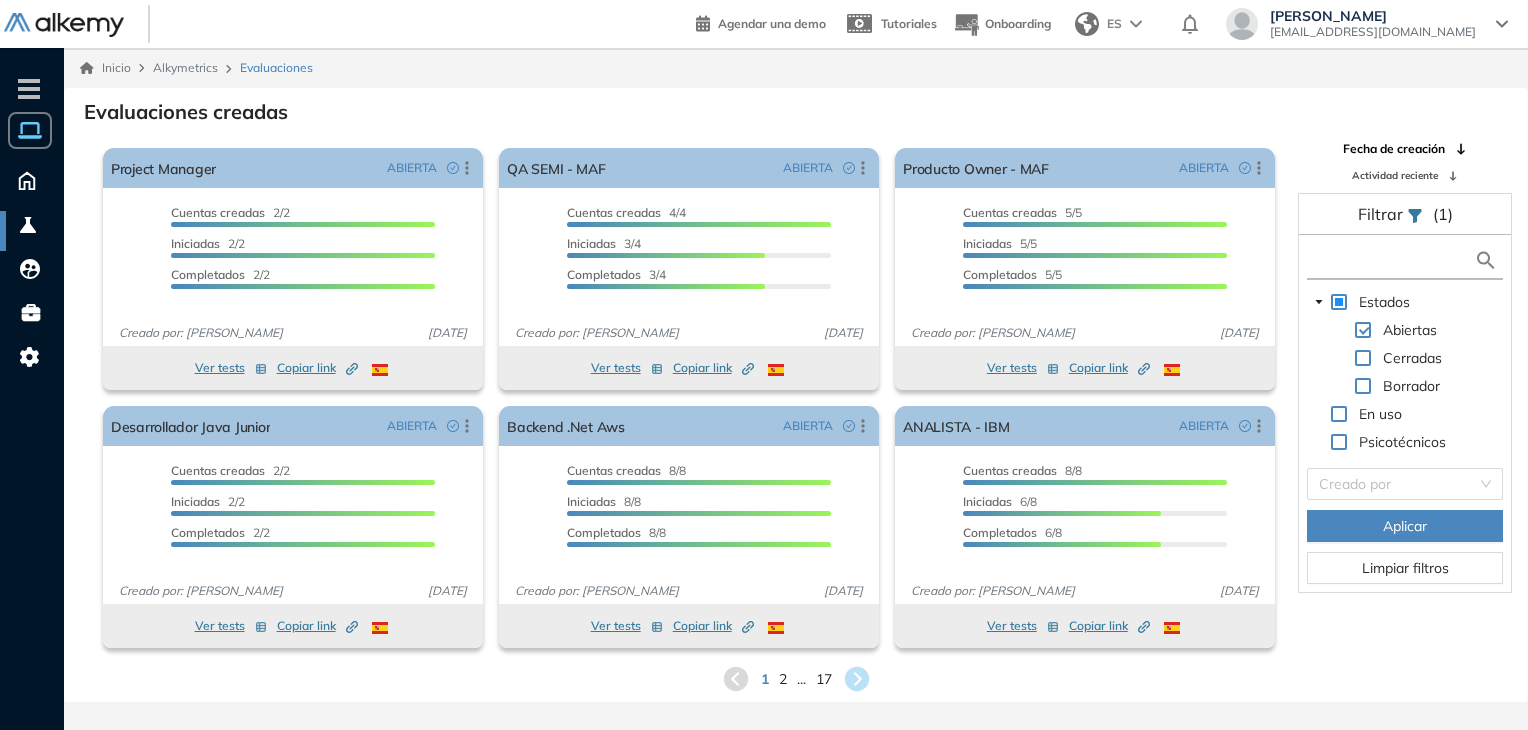 click at bounding box center (1393, 260) 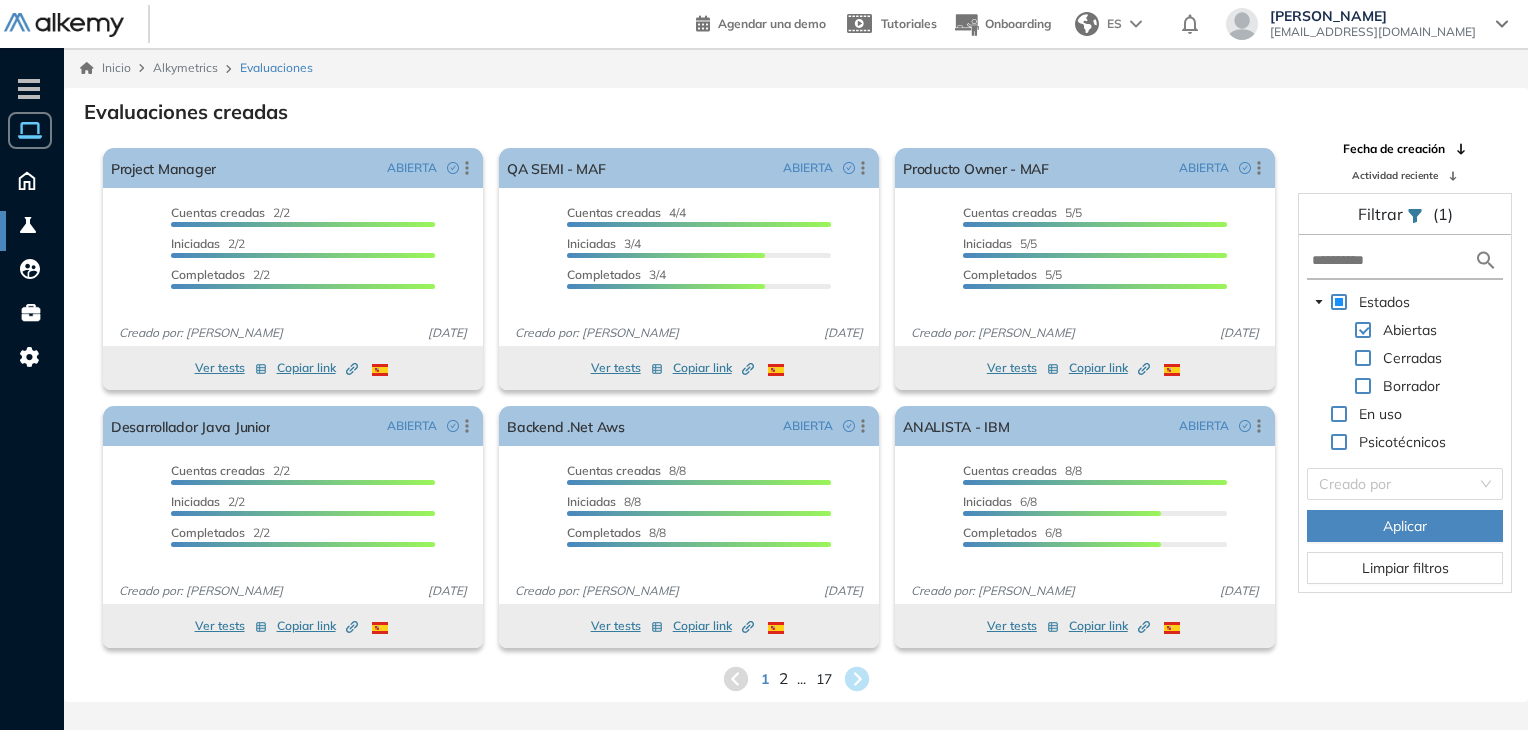 click on "2" at bounding box center (782, 678) 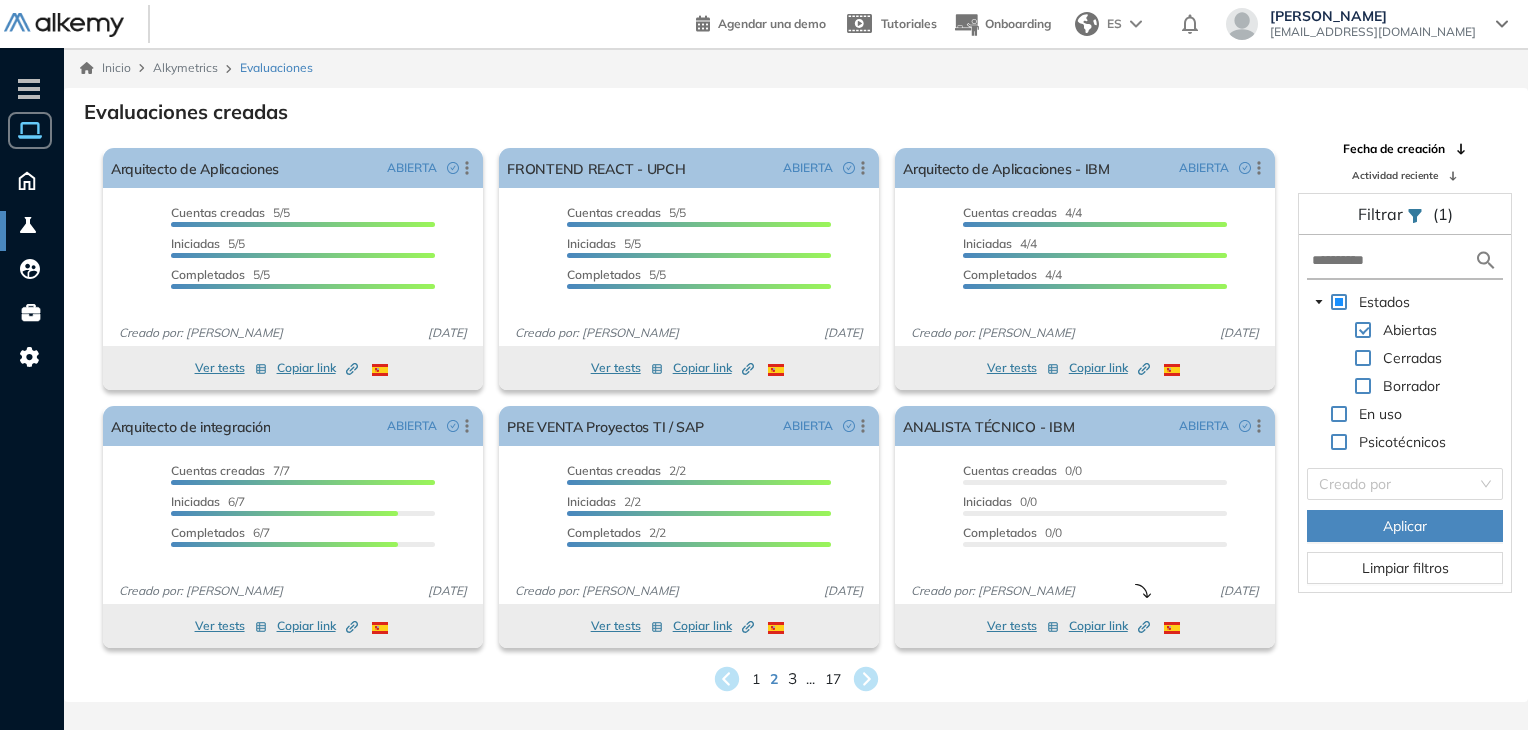 click on "3" at bounding box center (791, 678) 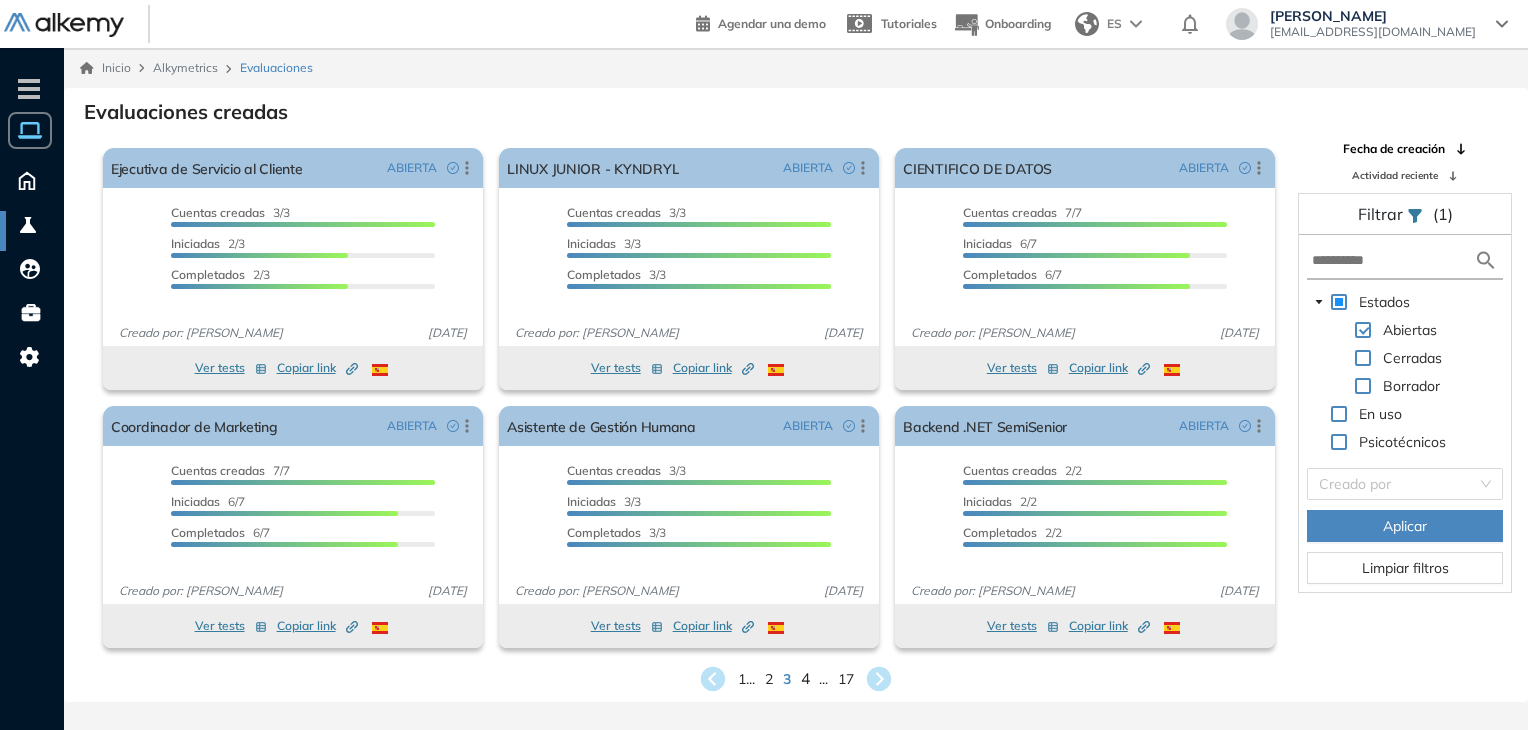 click on "4" at bounding box center (805, 678) 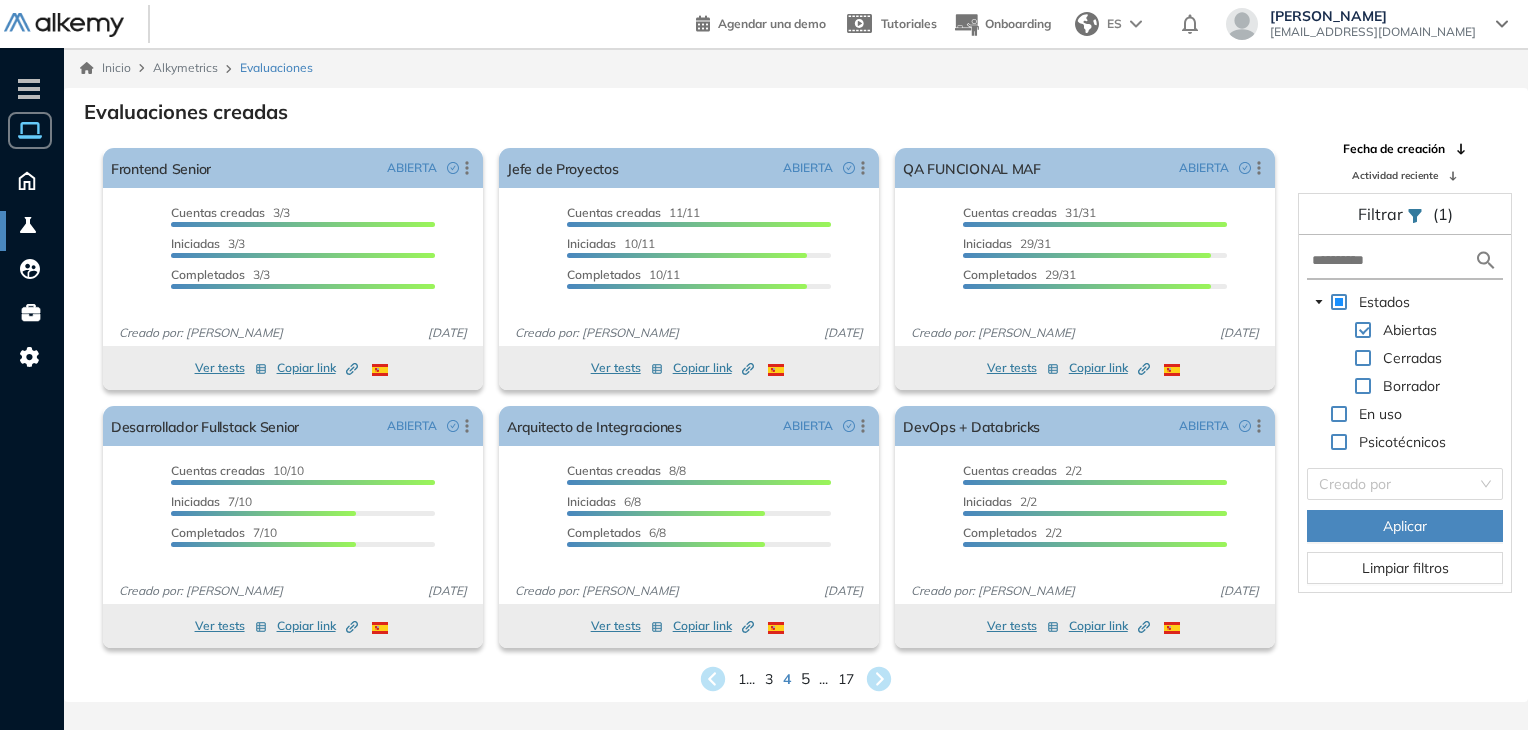 click on "5" at bounding box center (805, 678) 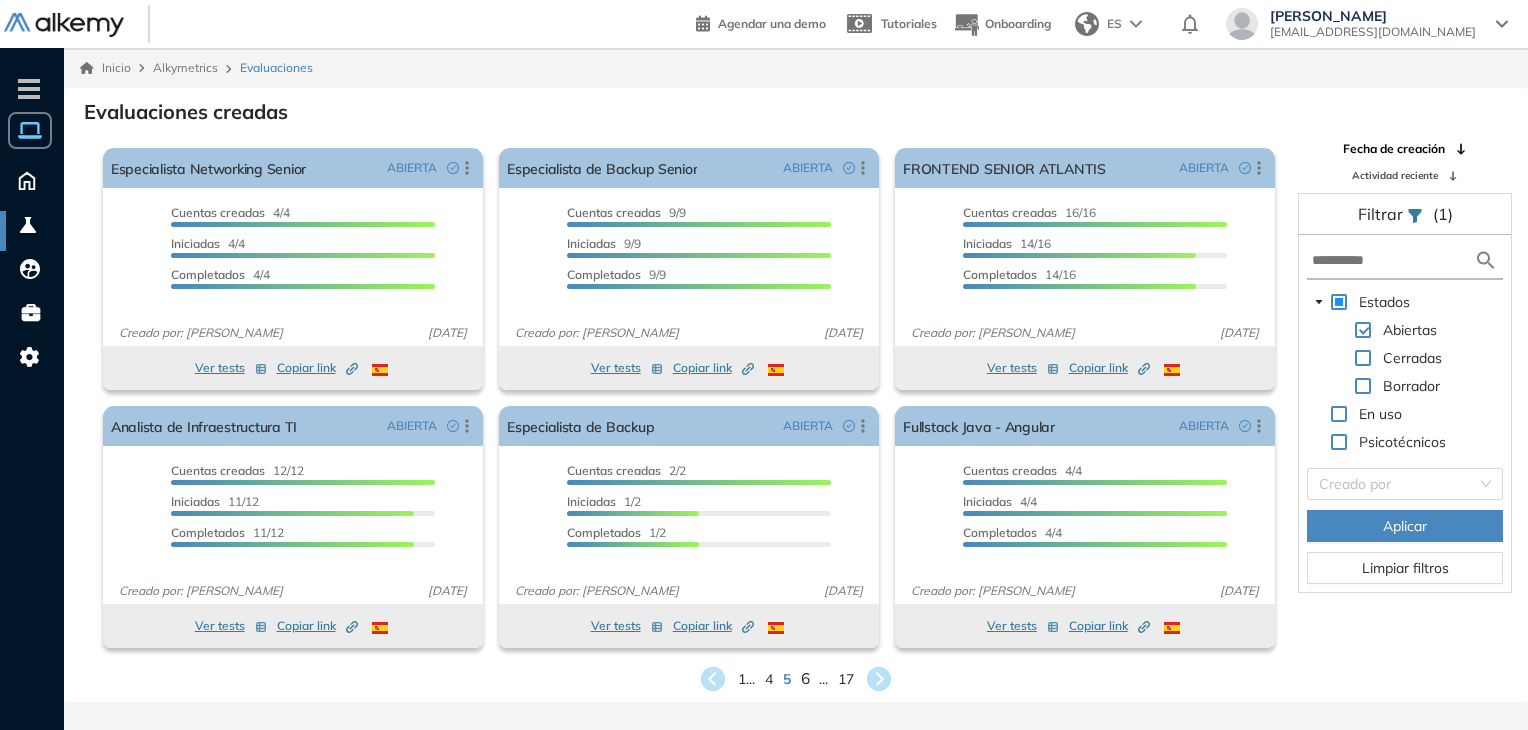 click on "6" at bounding box center (805, 678) 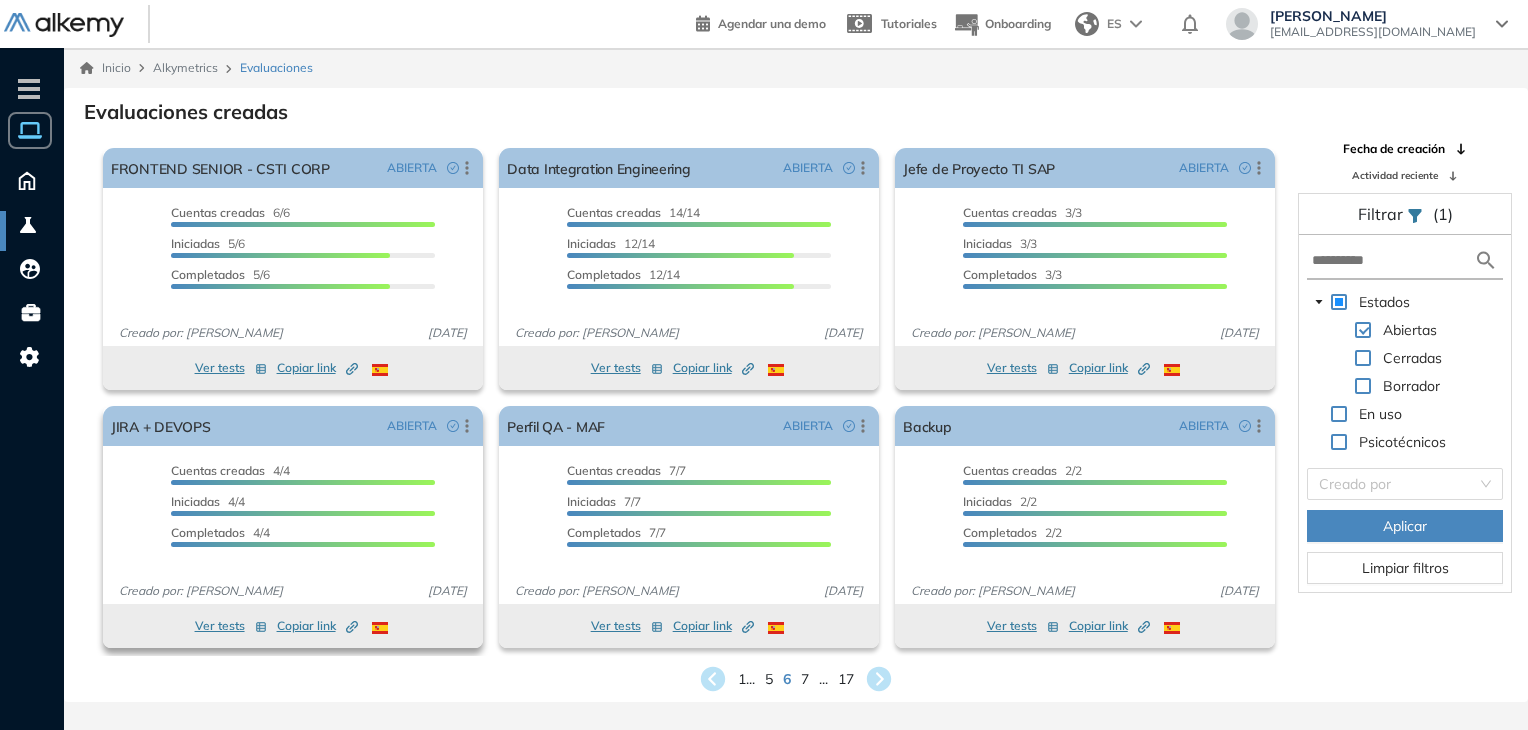 click on "Ver tests" at bounding box center (231, 626) 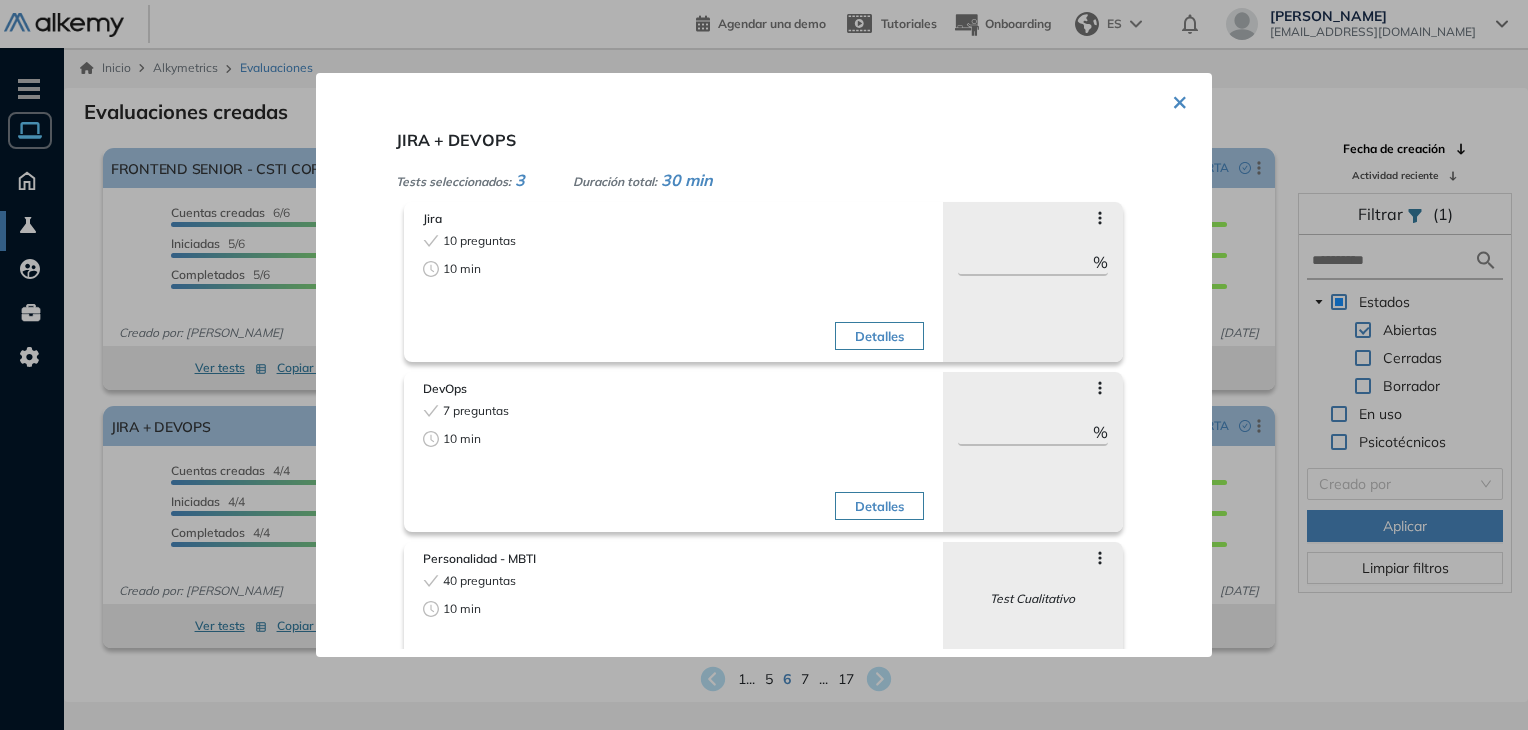 scroll, scrollTop: 60, scrollLeft: 0, axis: vertical 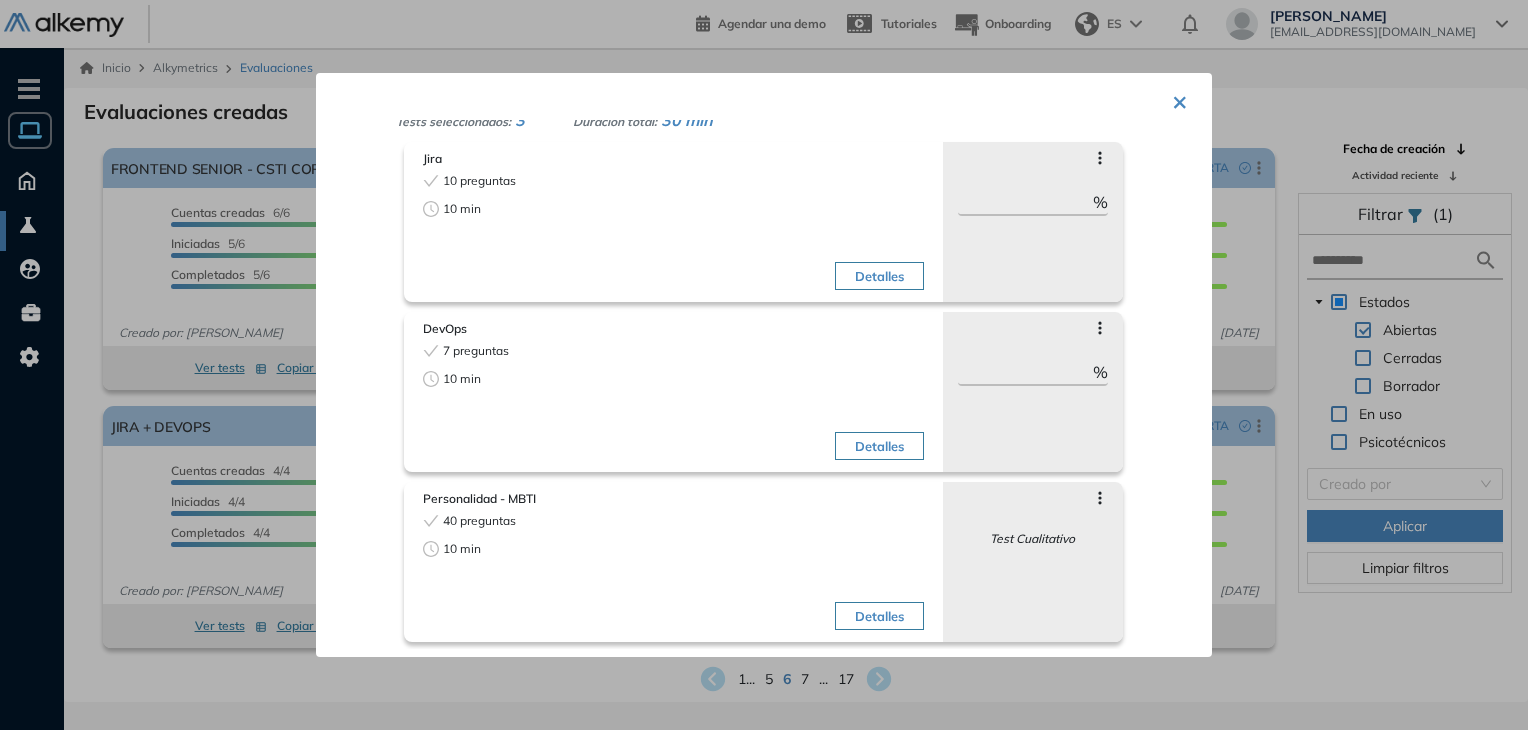 click on "×" at bounding box center [1180, 100] 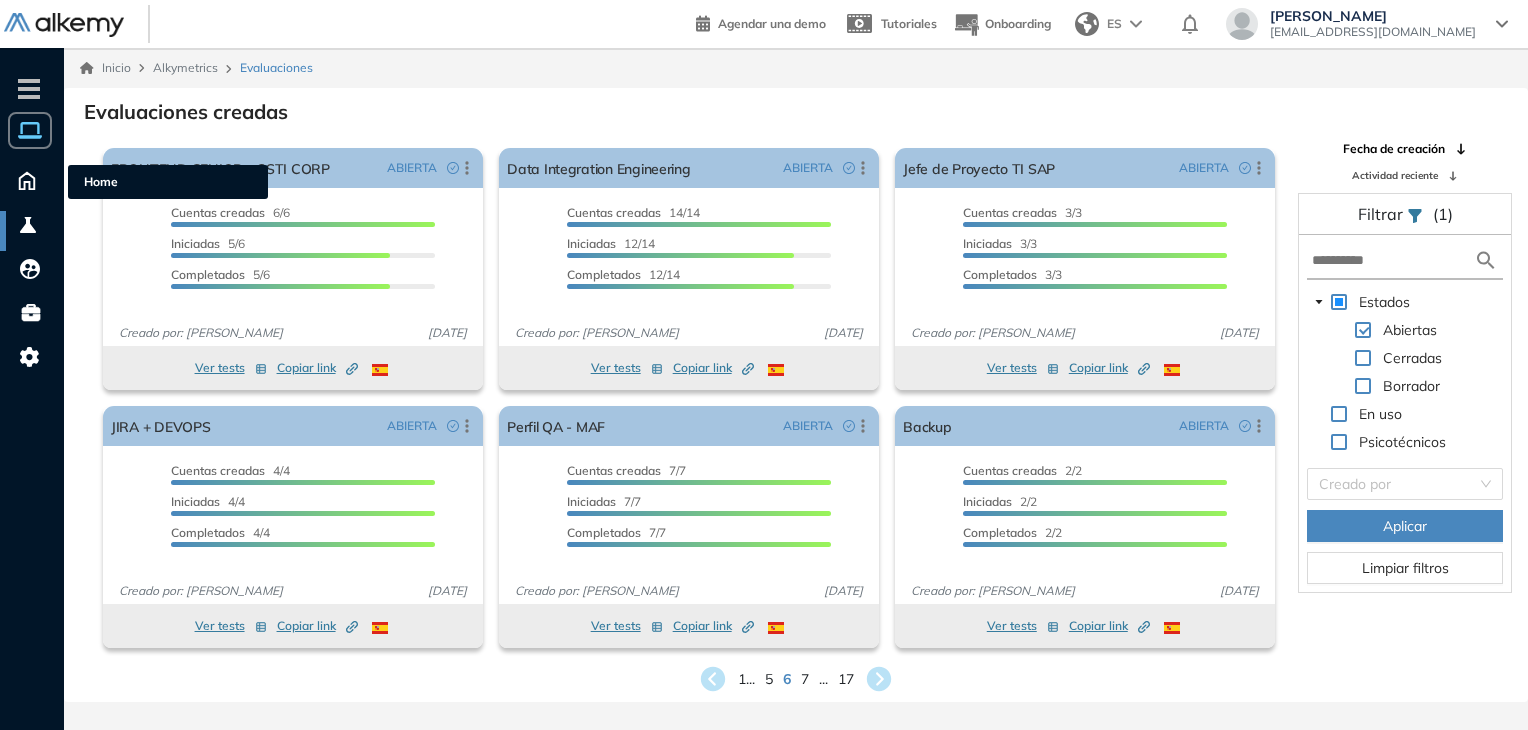 click on "Home Home" at bounding box center (31, 180) 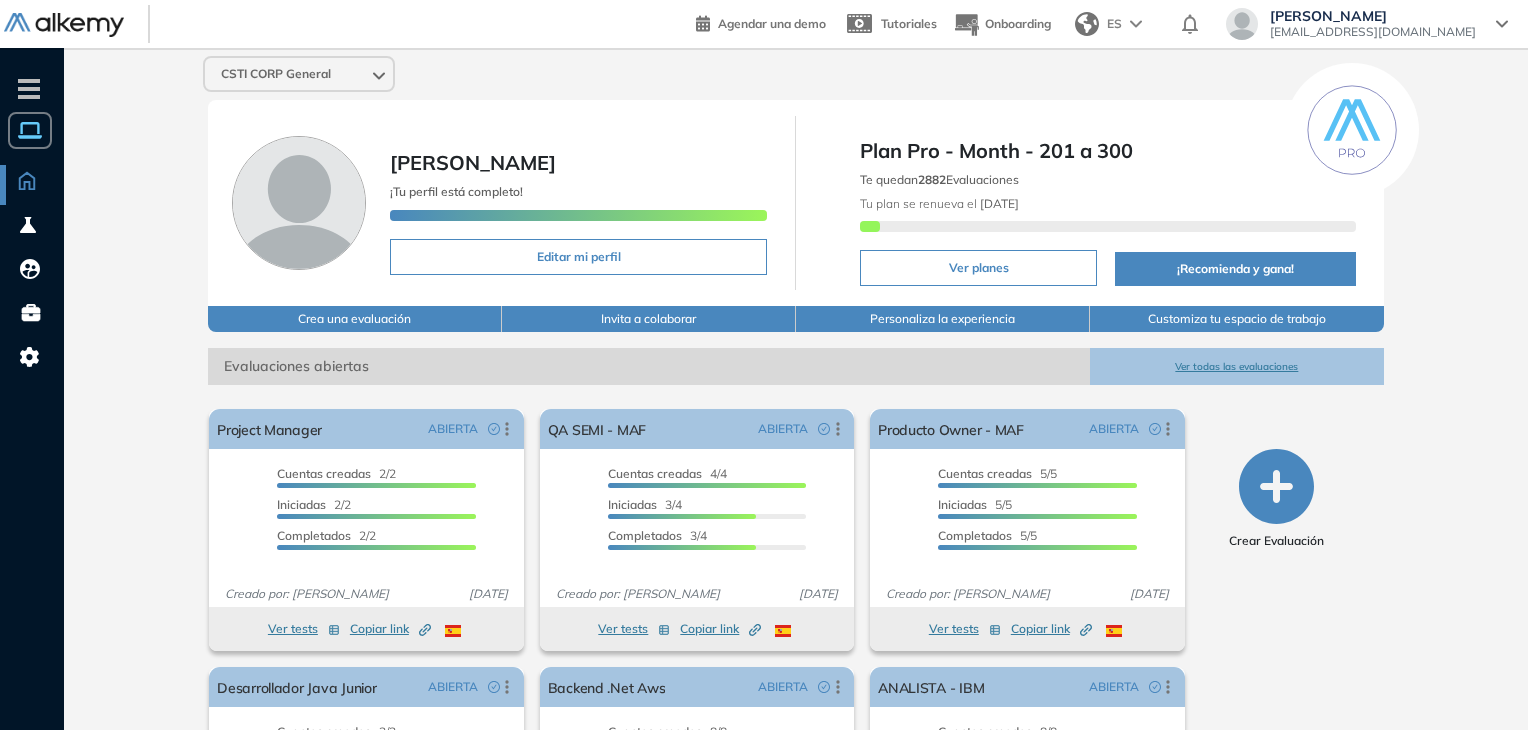 click 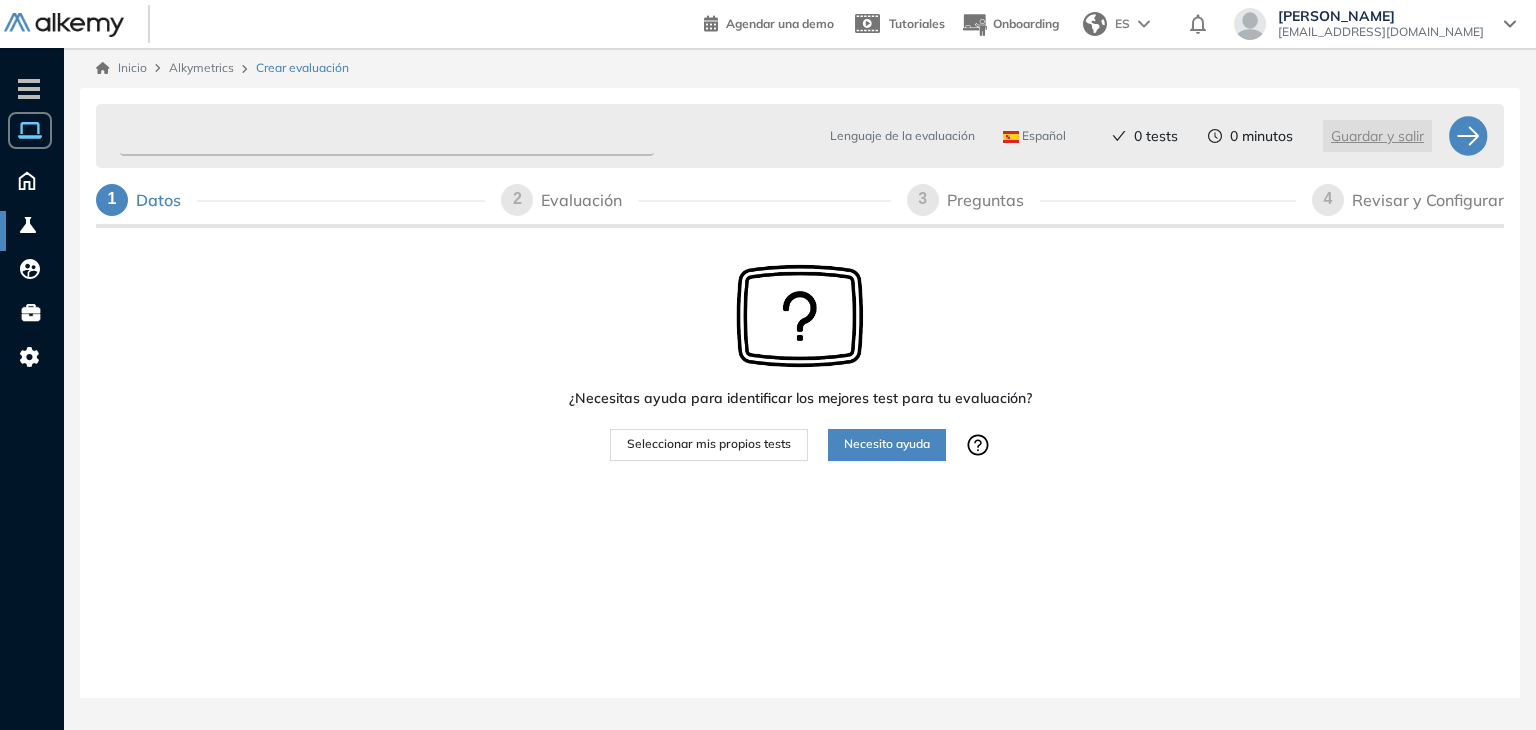 click at bounding box center [387, 136] 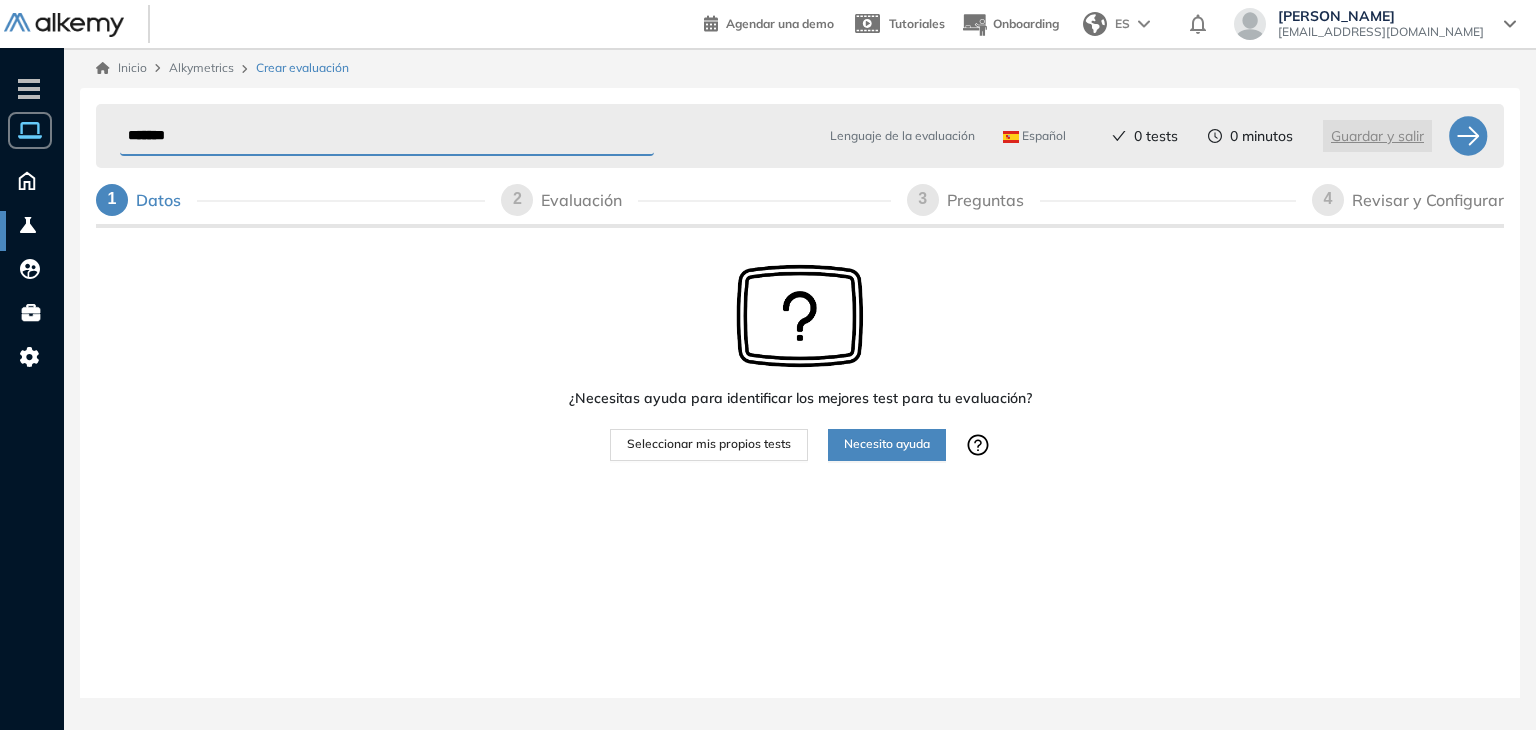 click on "******" at bounding box center (387, 136) 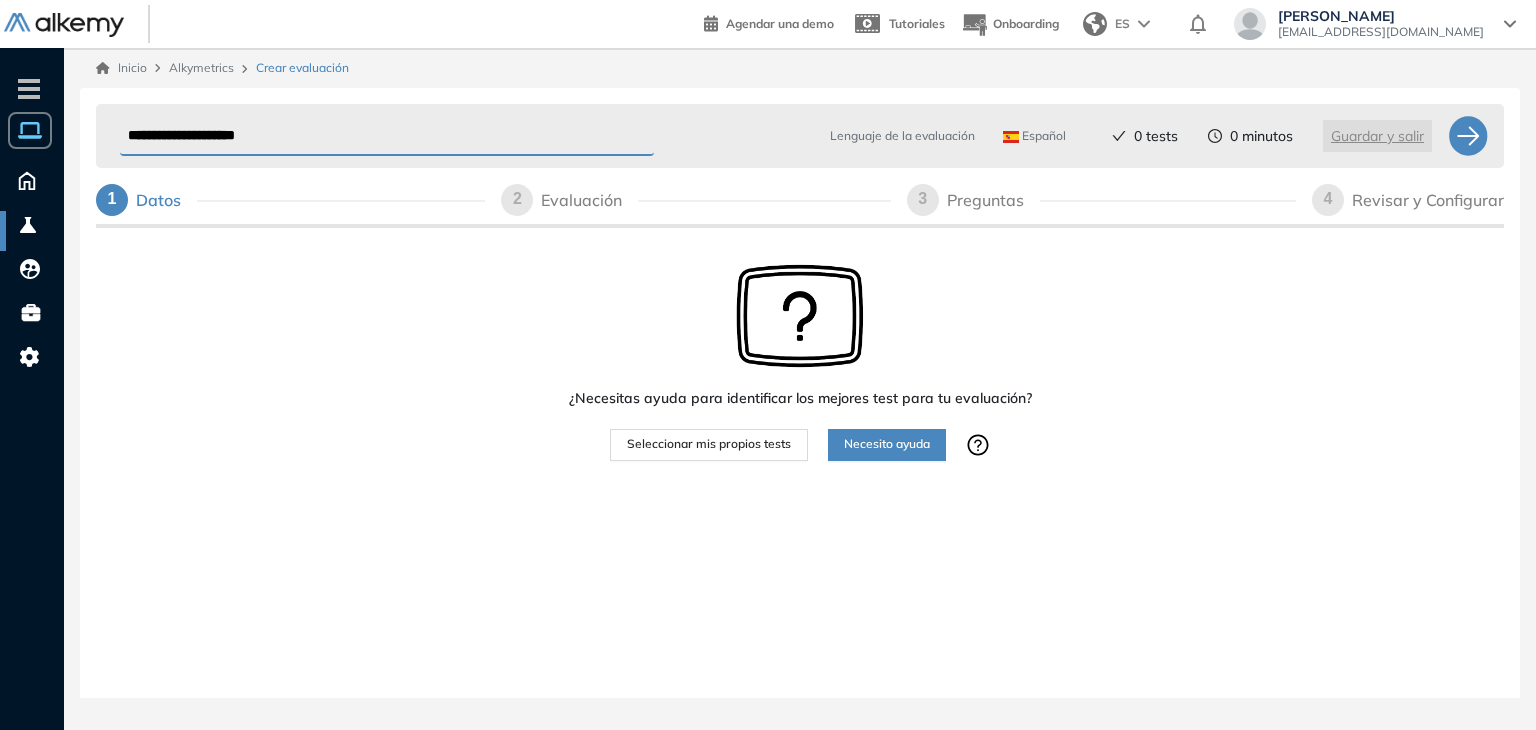 type on "**********" 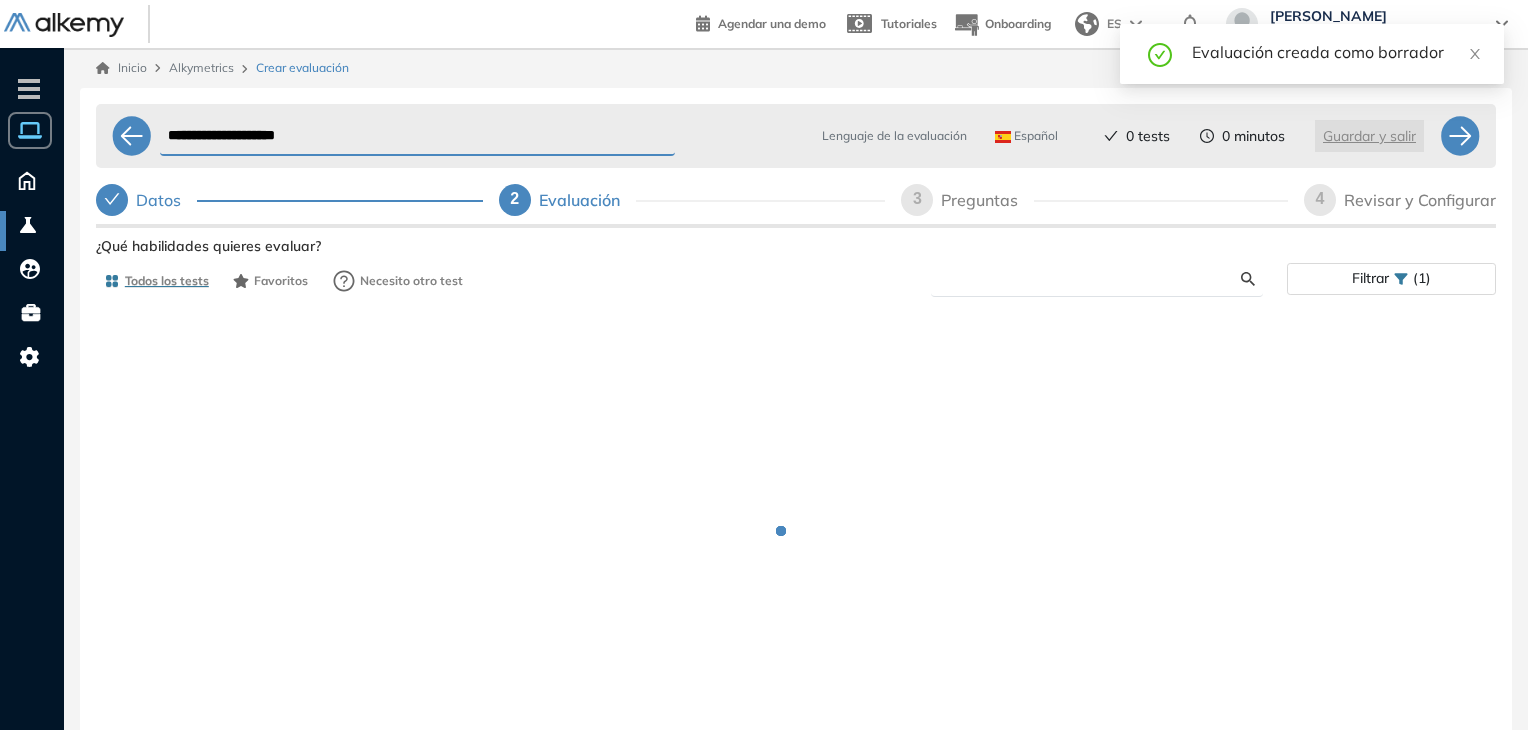 click at bounding box center [1094, 279] 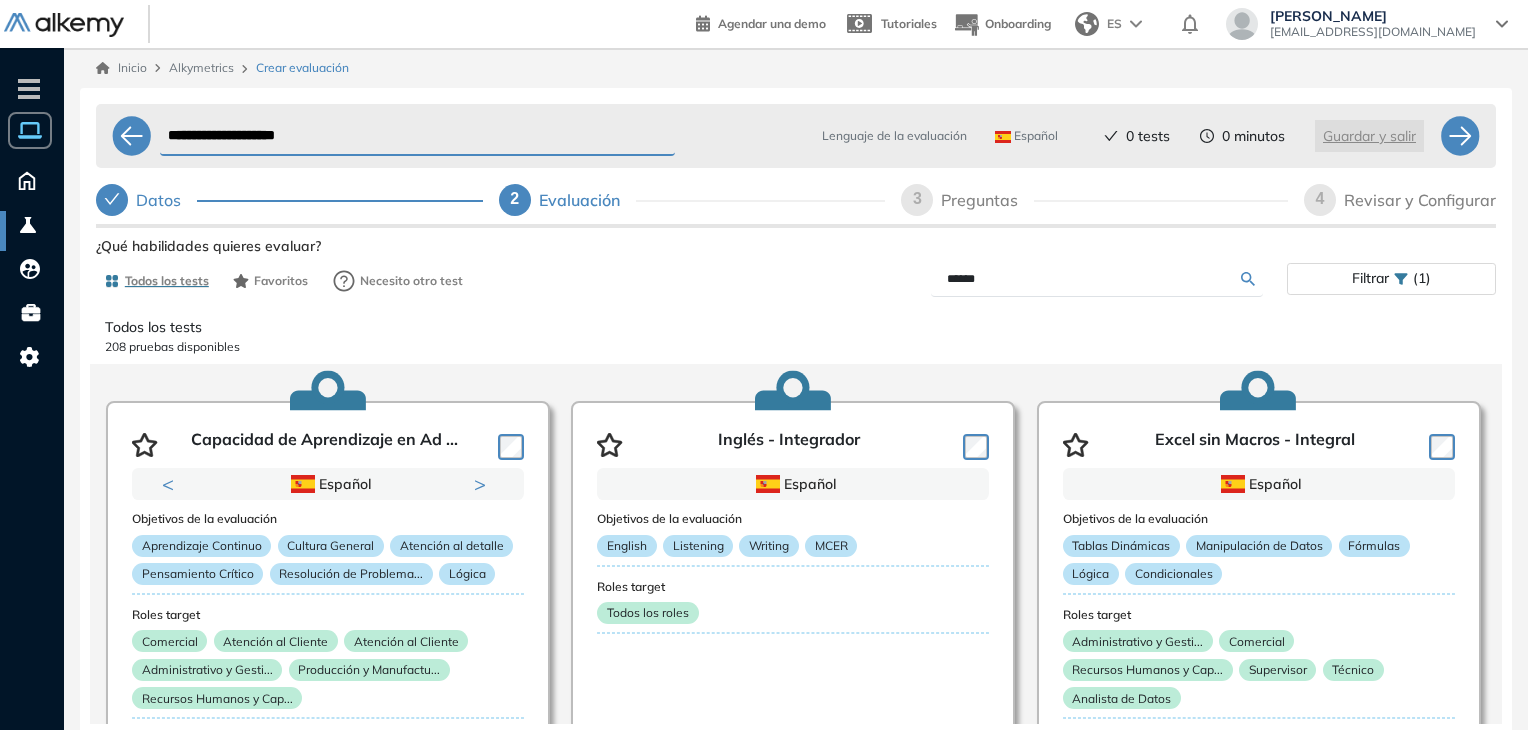 type on "******" 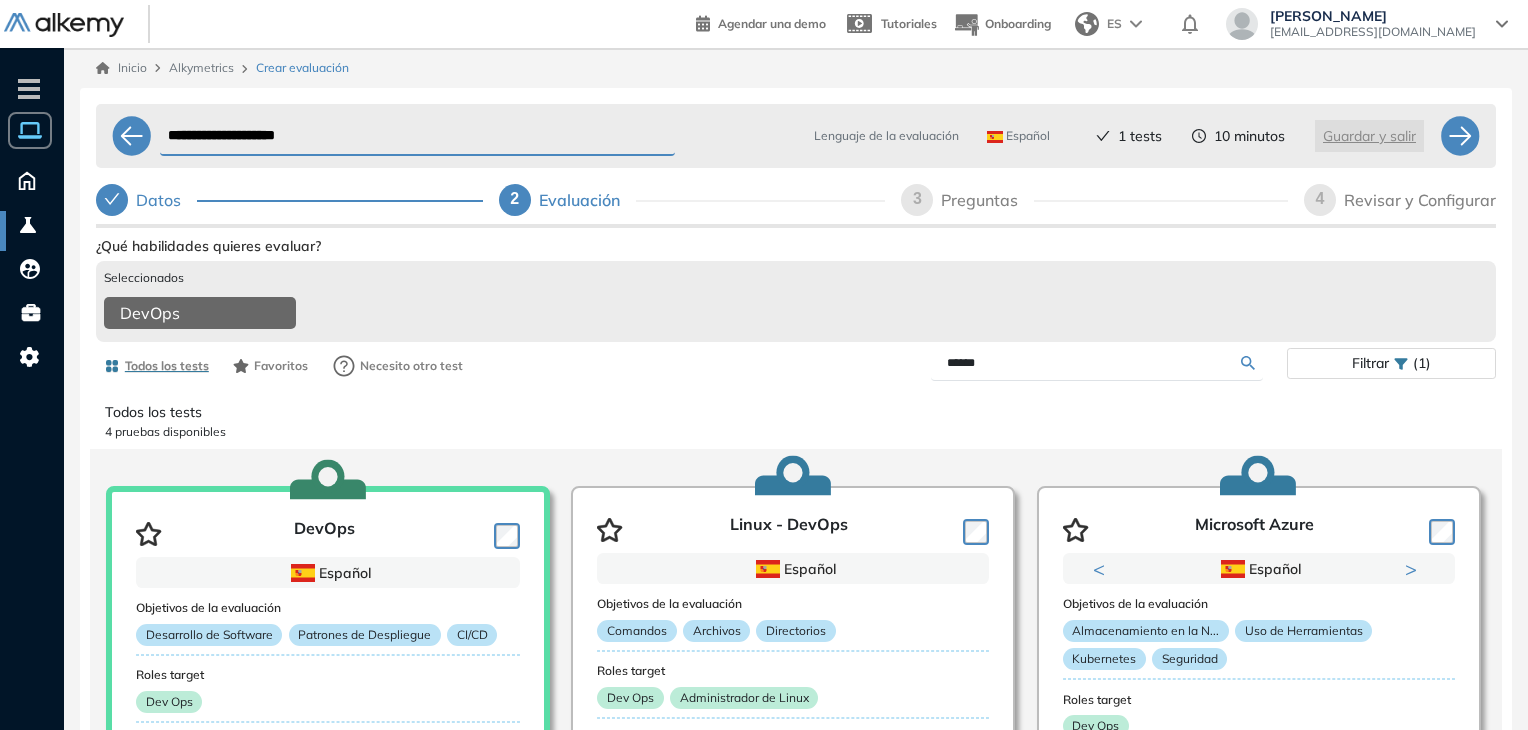 click on "******" at bounding box center (1094, 363) 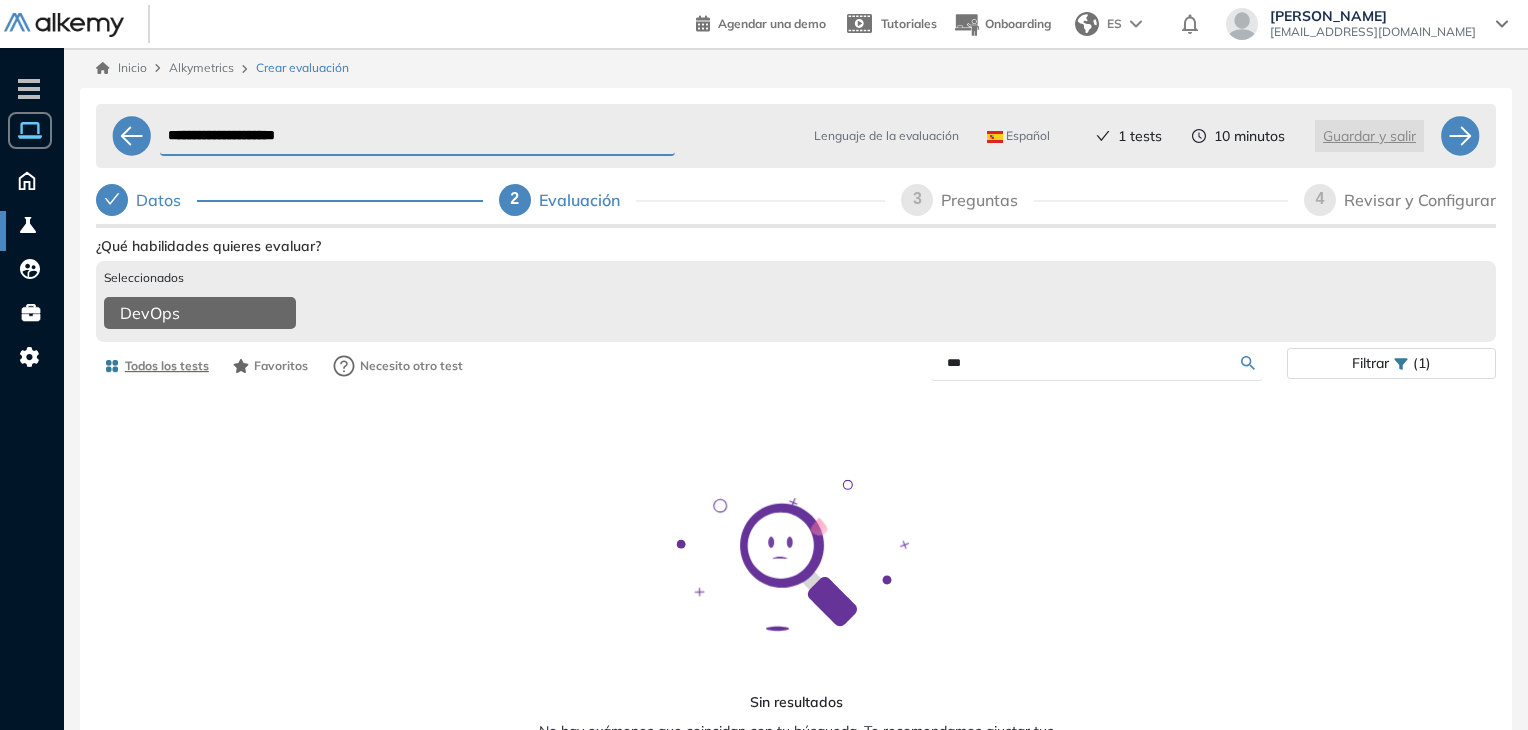 click on "***" at bounding box center [1097, 363] 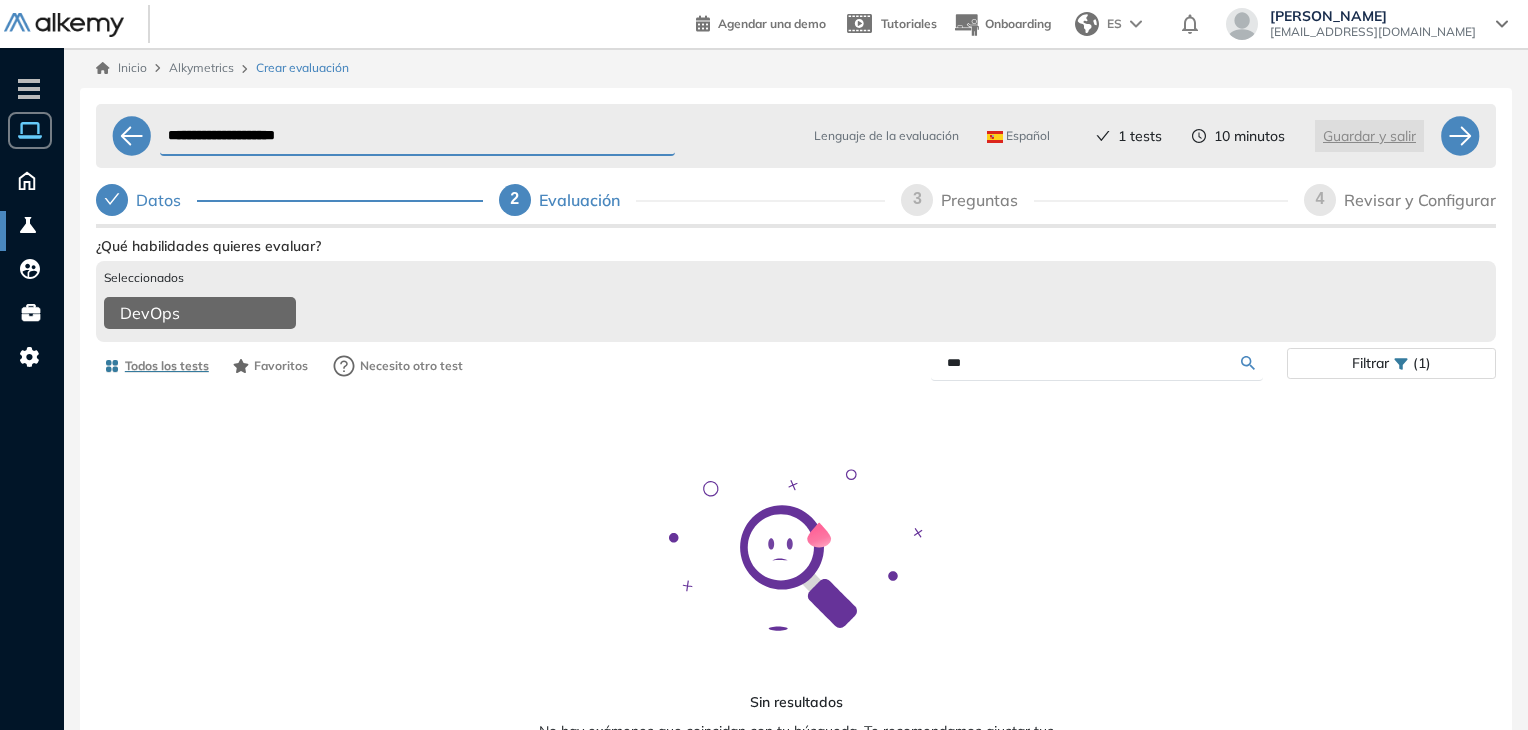 click on "***" at bounding box center [1094, 363] 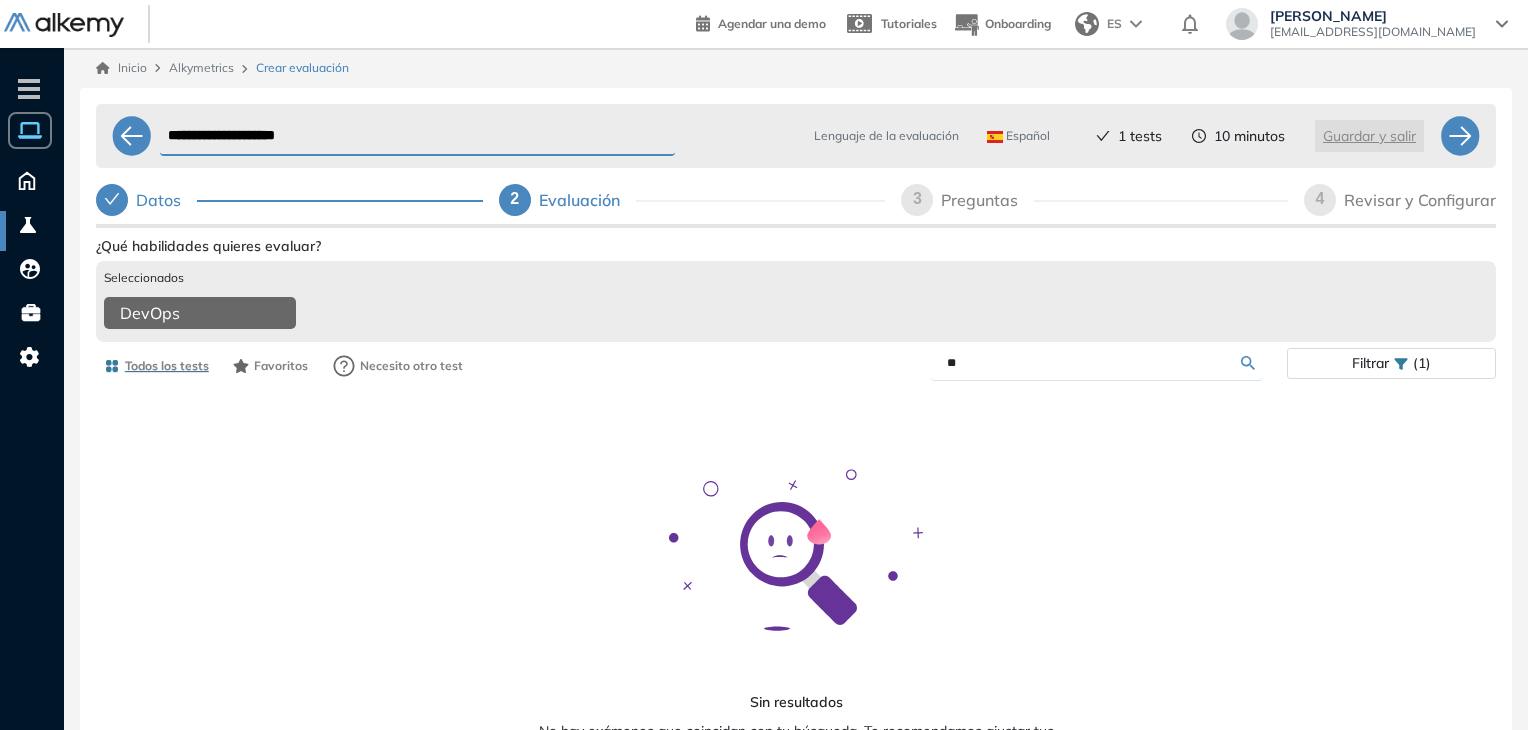 type on "*" 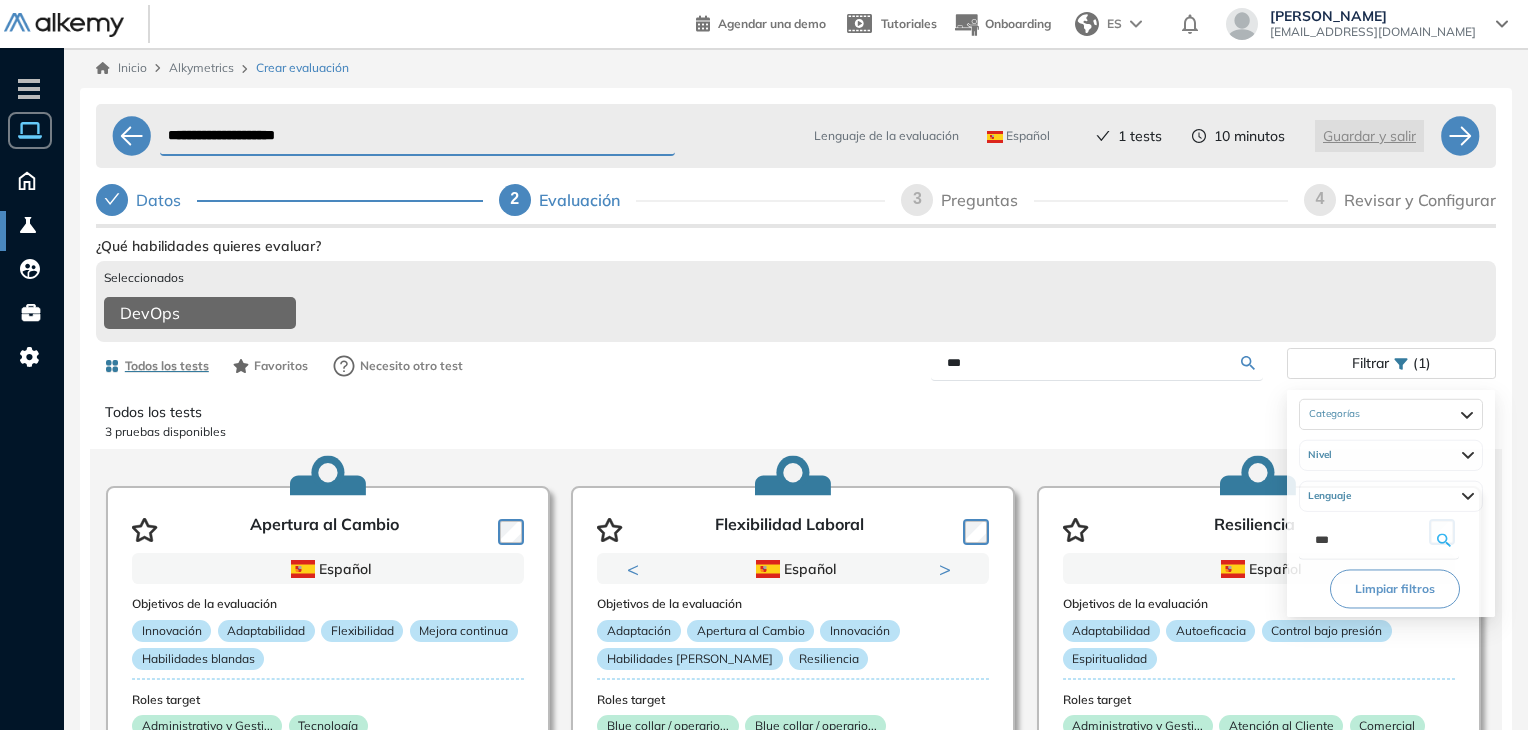 click on "***" at bounding box center (1094, 363) 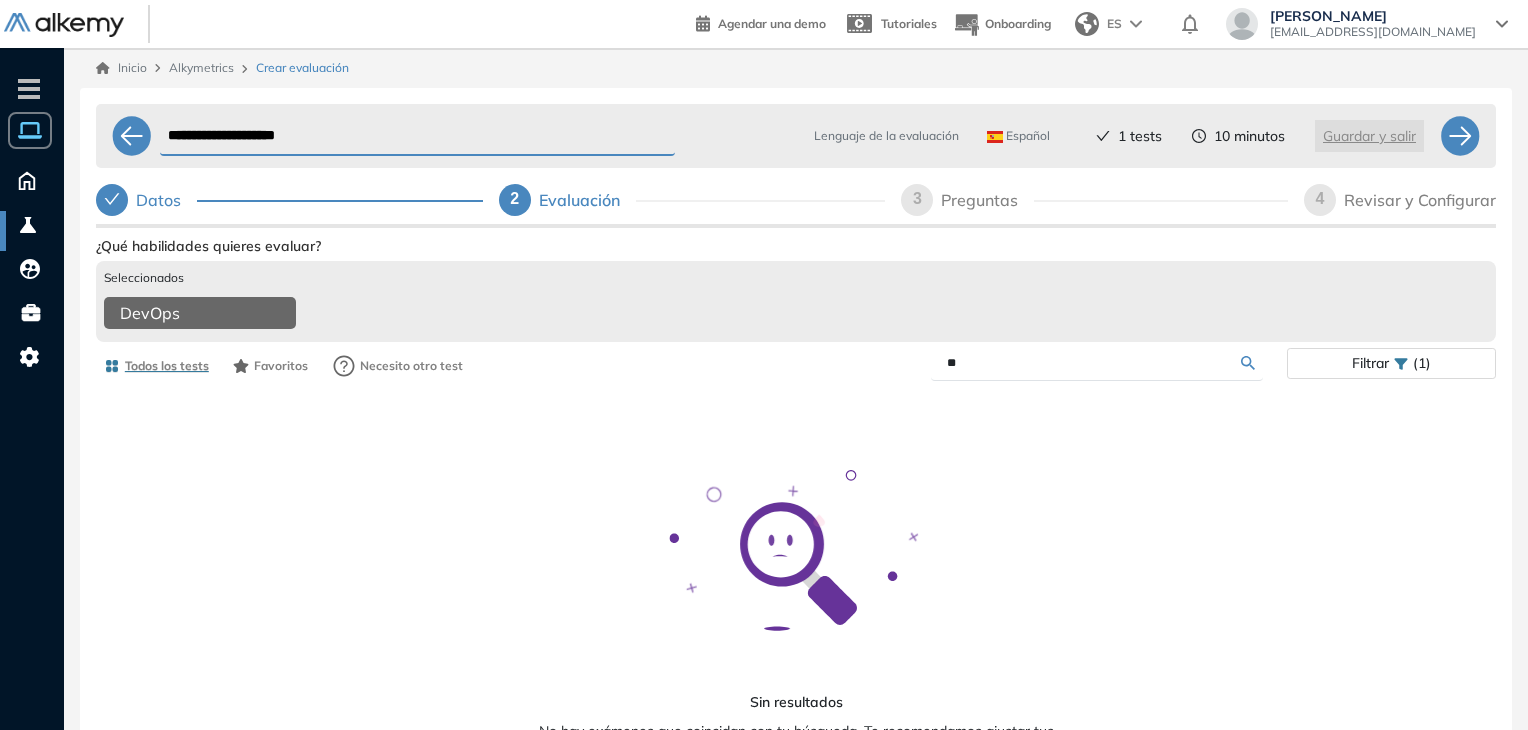 type on "*" 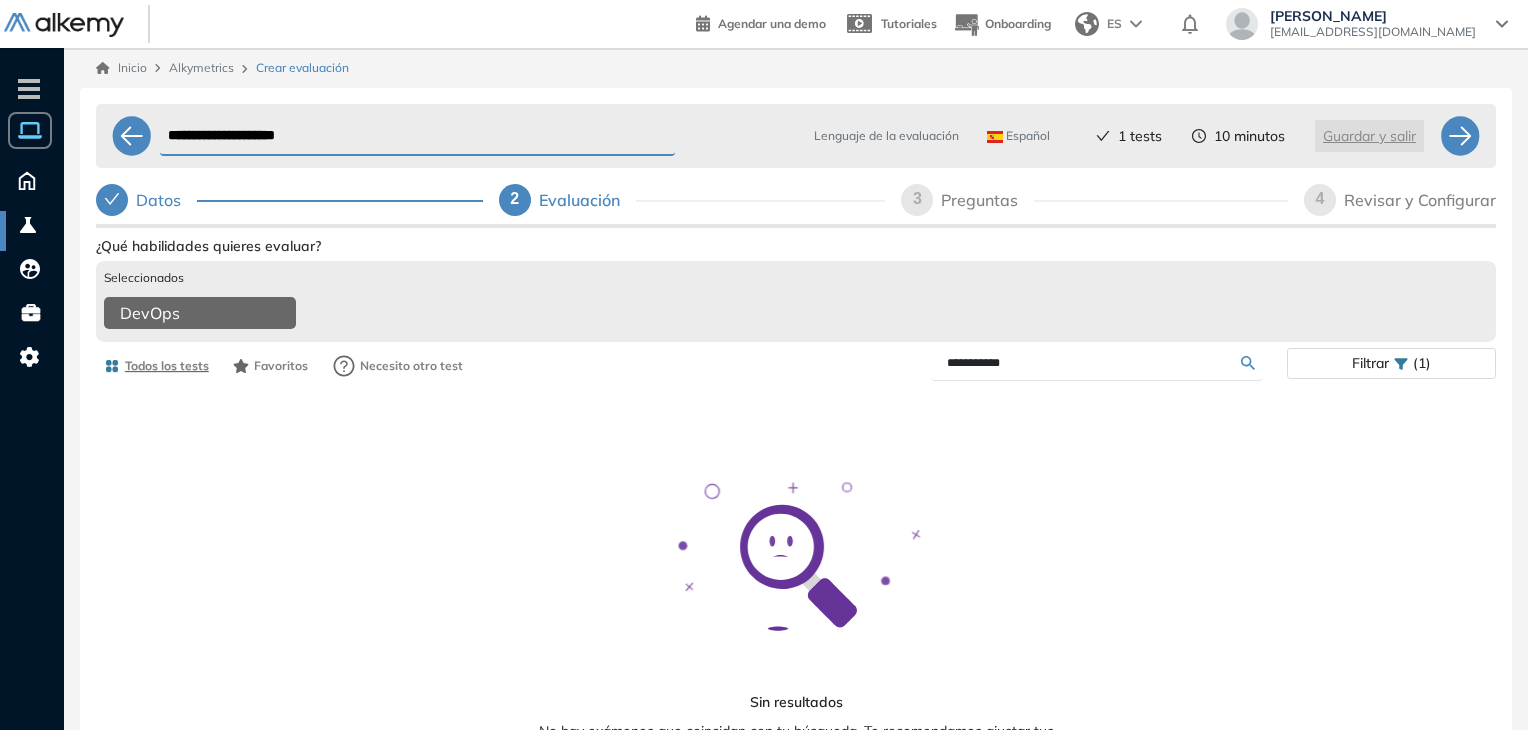 type on "**********" 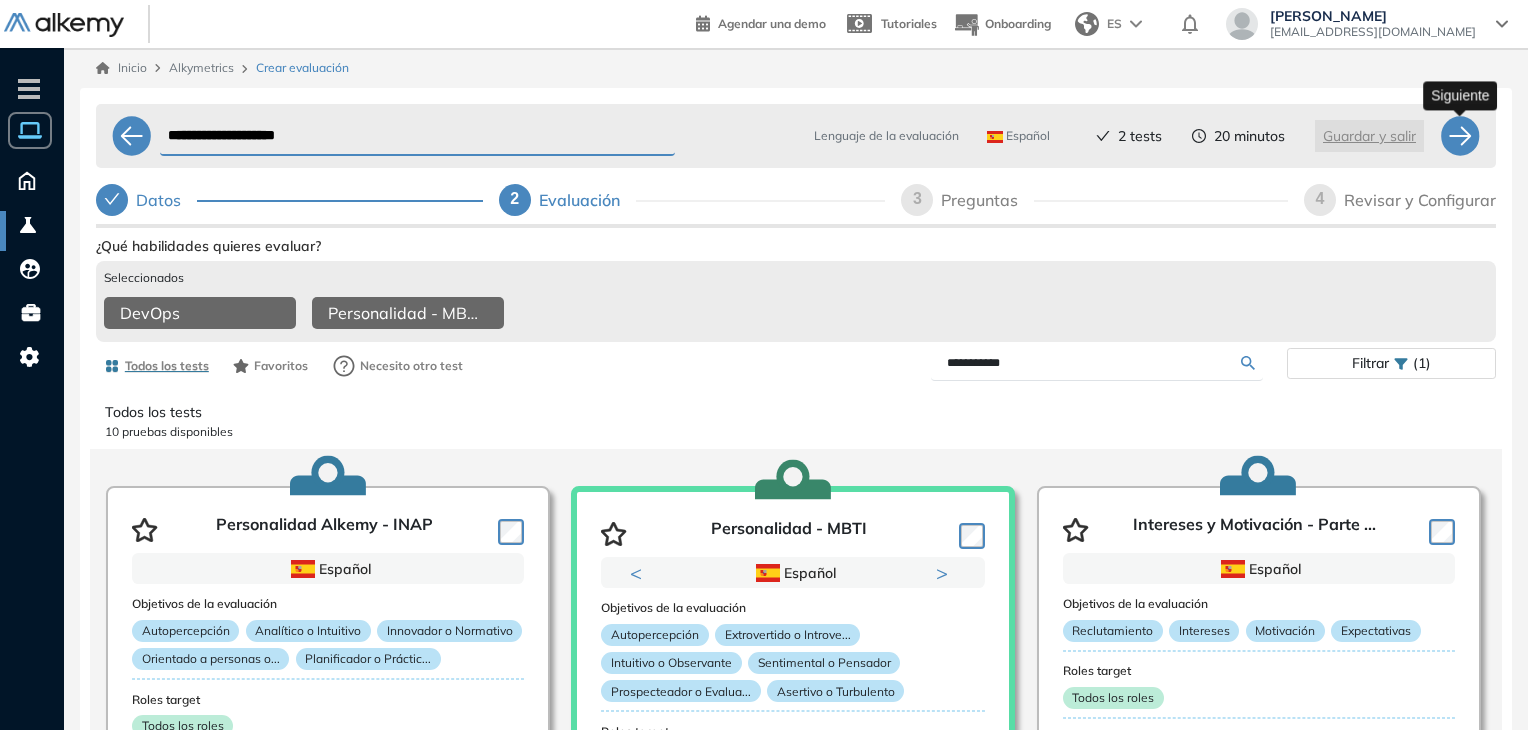 click at bounding box center (1460, 136) 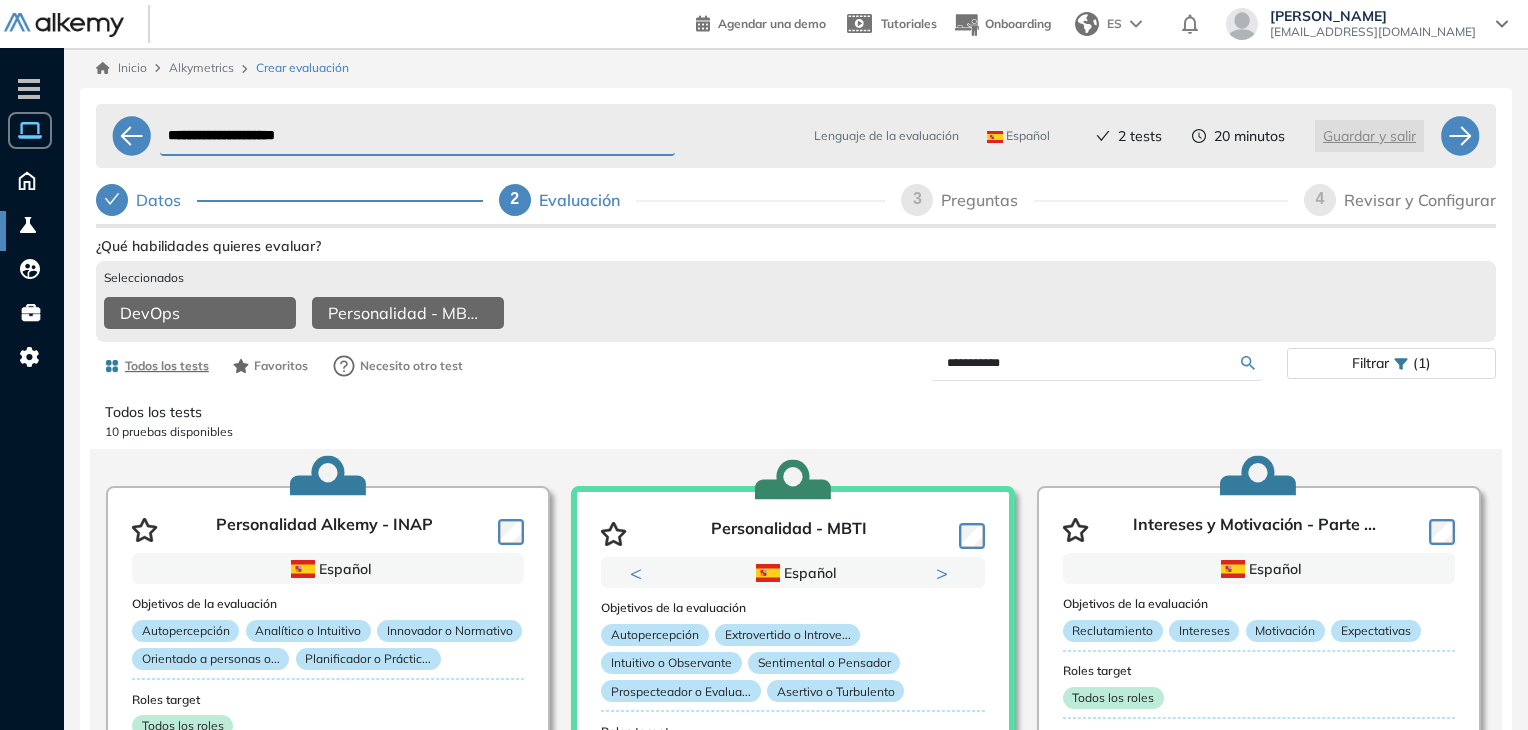 select on "*****" 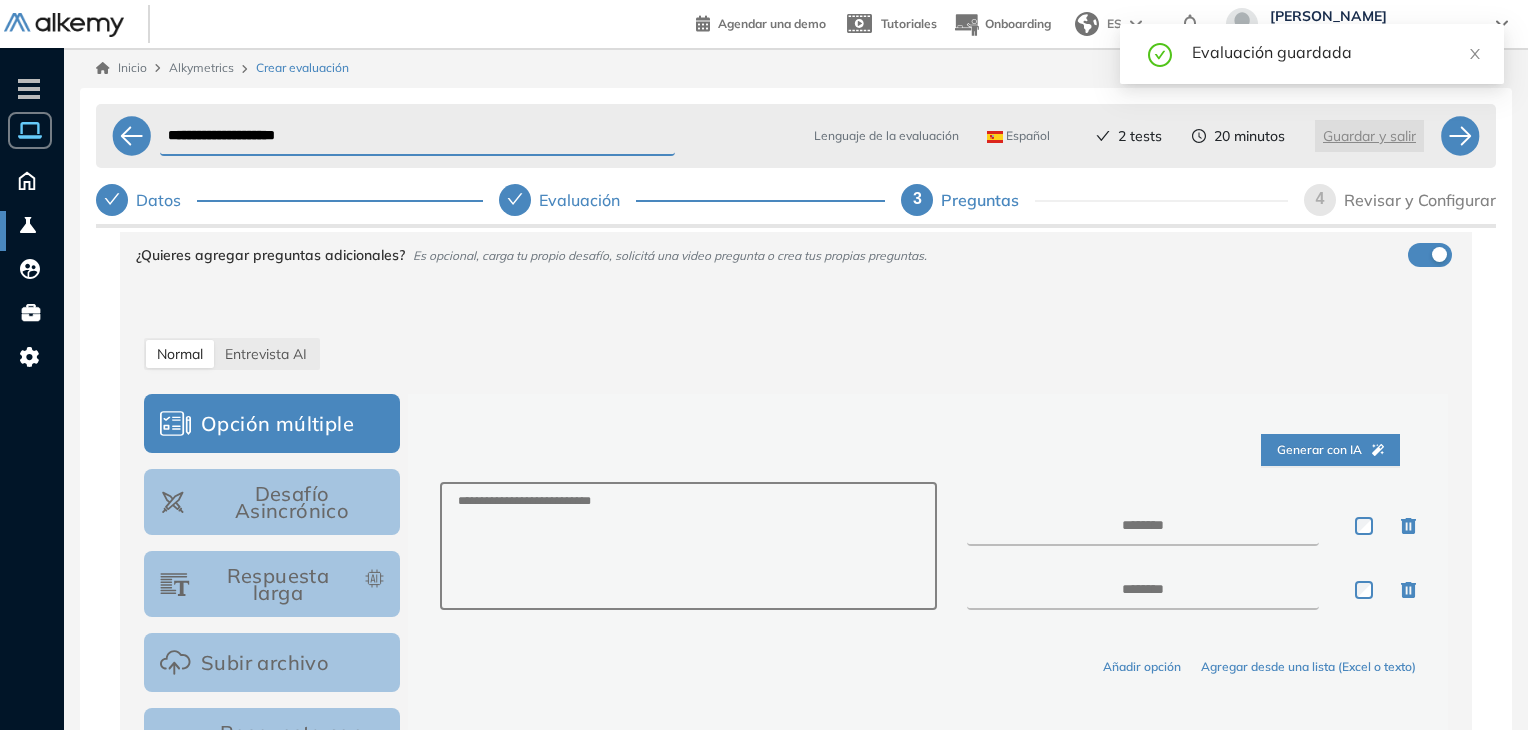 scroll, scrollTop: 169, scrollLeft: 0, axis: vertical 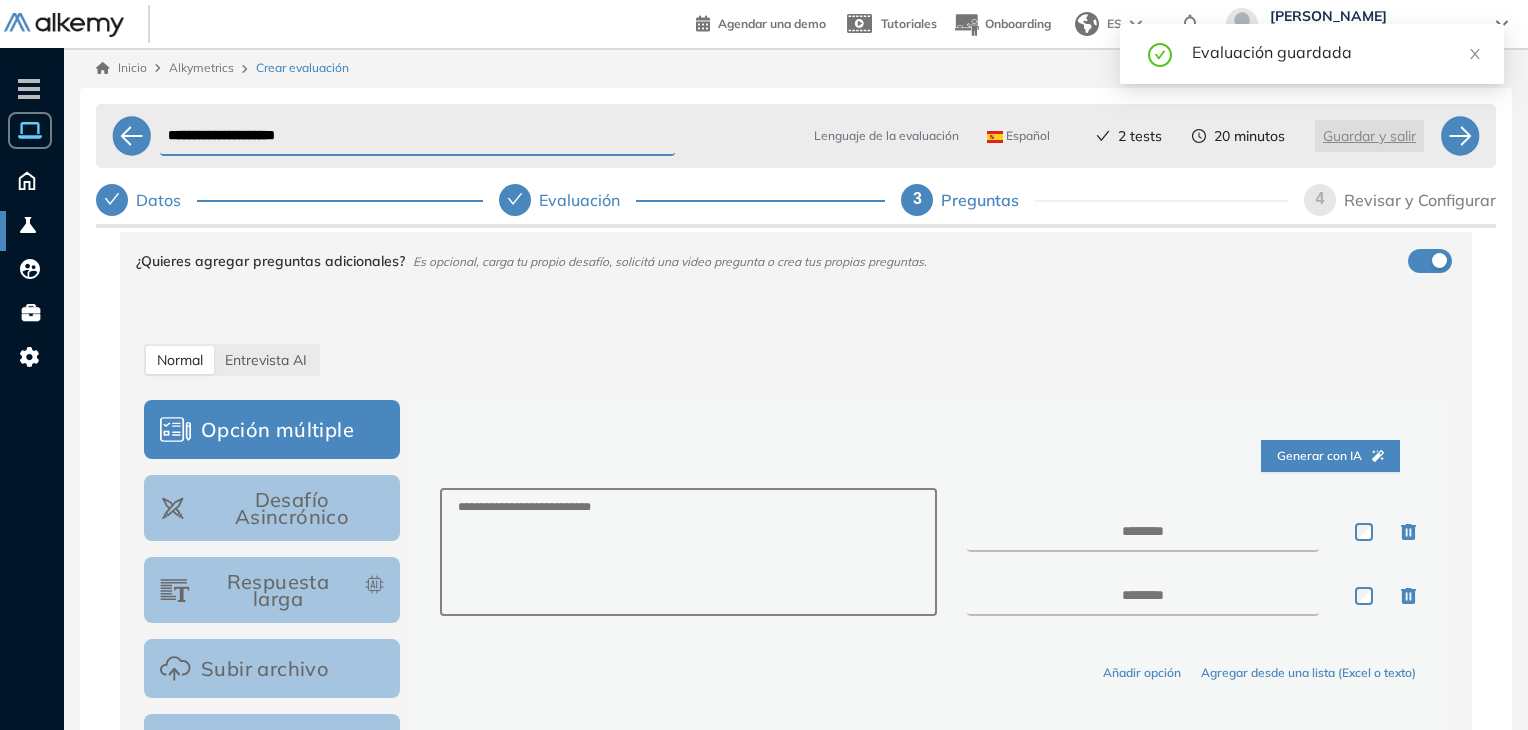 click on "¿Quieres agregar preguntas adicionales? Es opcional, carga tu propio desafío, solicitá una video pregunta o crea tus propias preguntas." at bounding box center [784, 261] 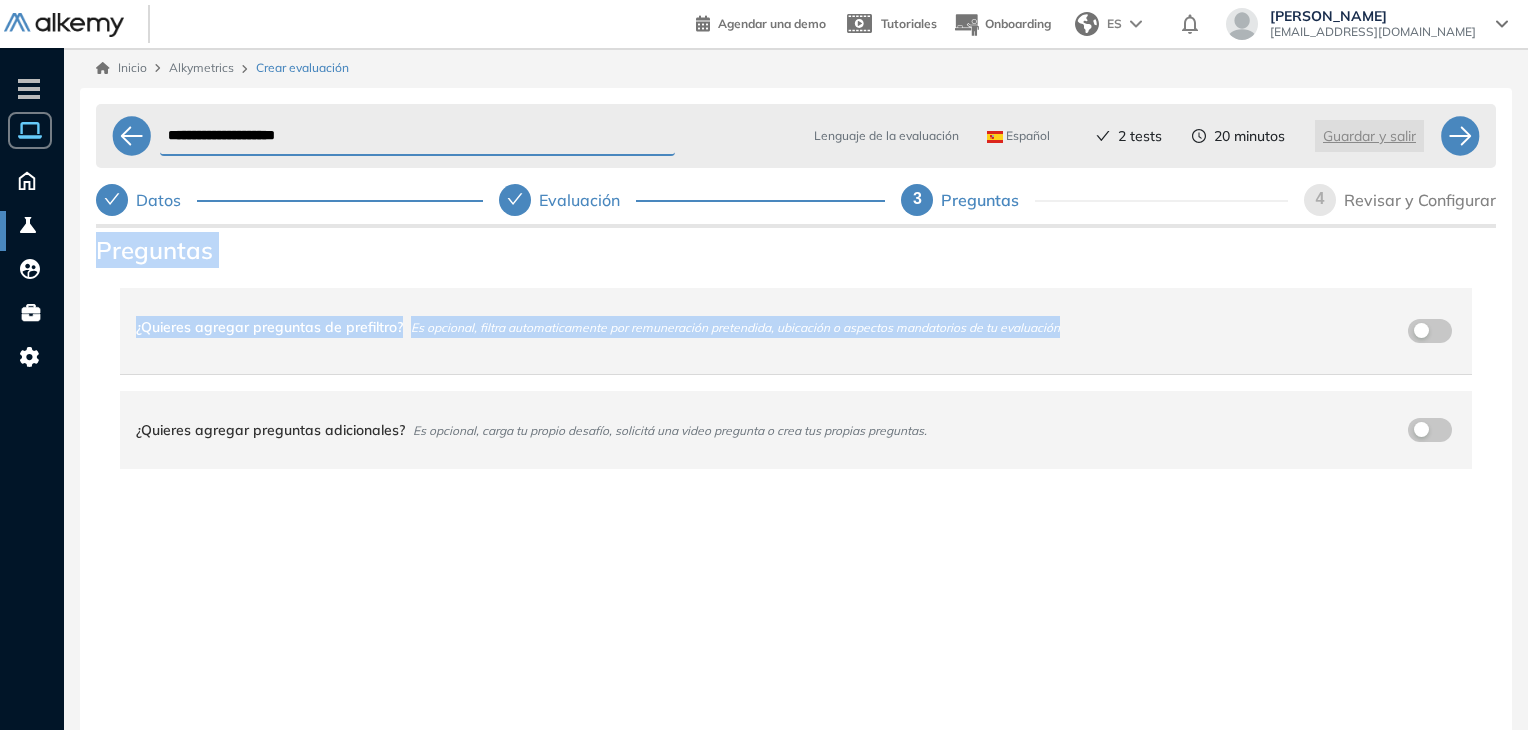 drag, startPoint x: 1524, startPoint y: 343, endPoint x: 1532, endPoint y: 193, distance: 150.21318 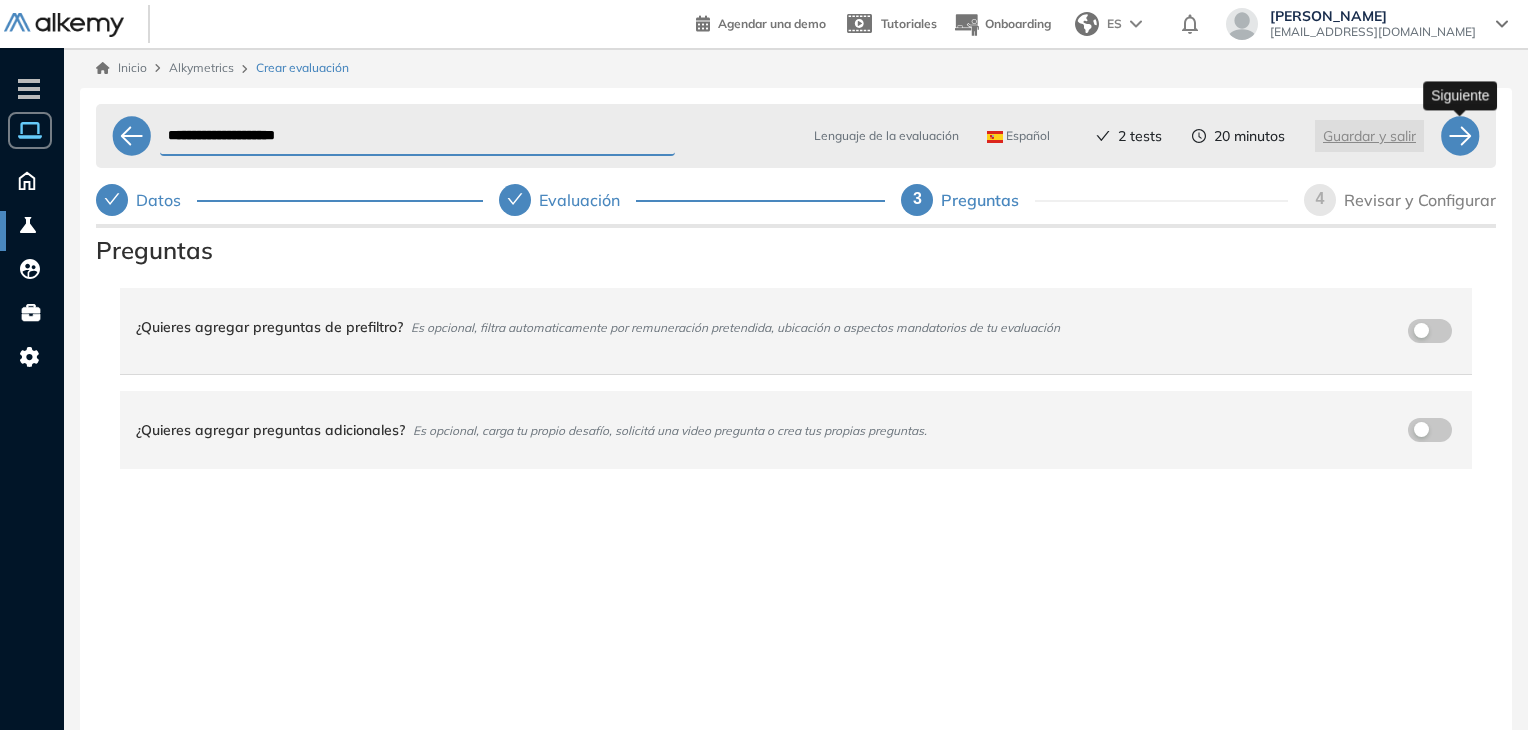 click at bounding box center [1460, 136] 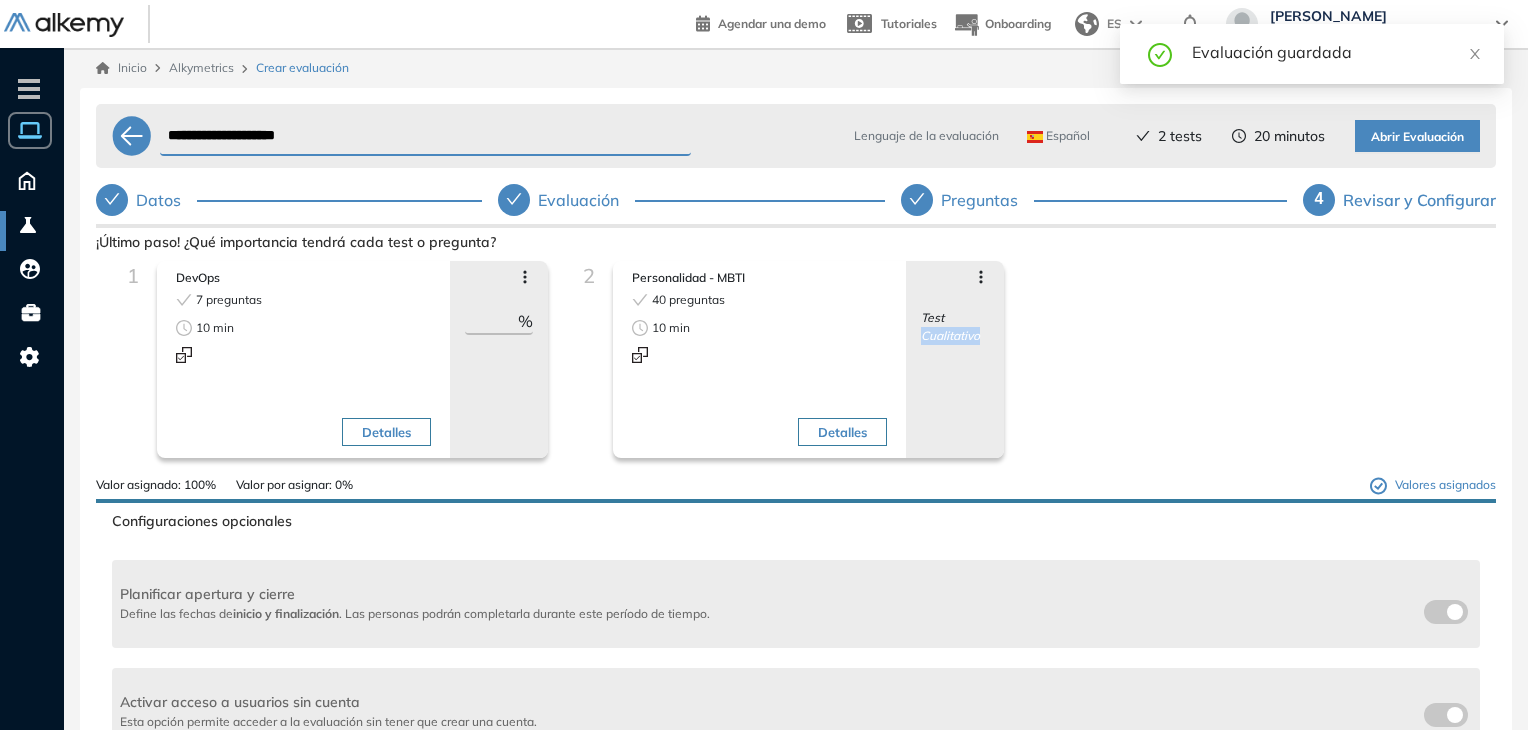drag, startPoint x: 1496, startPoint y: 307, endPoint x: 1489, endPoint y: 454, distance: 147.16656 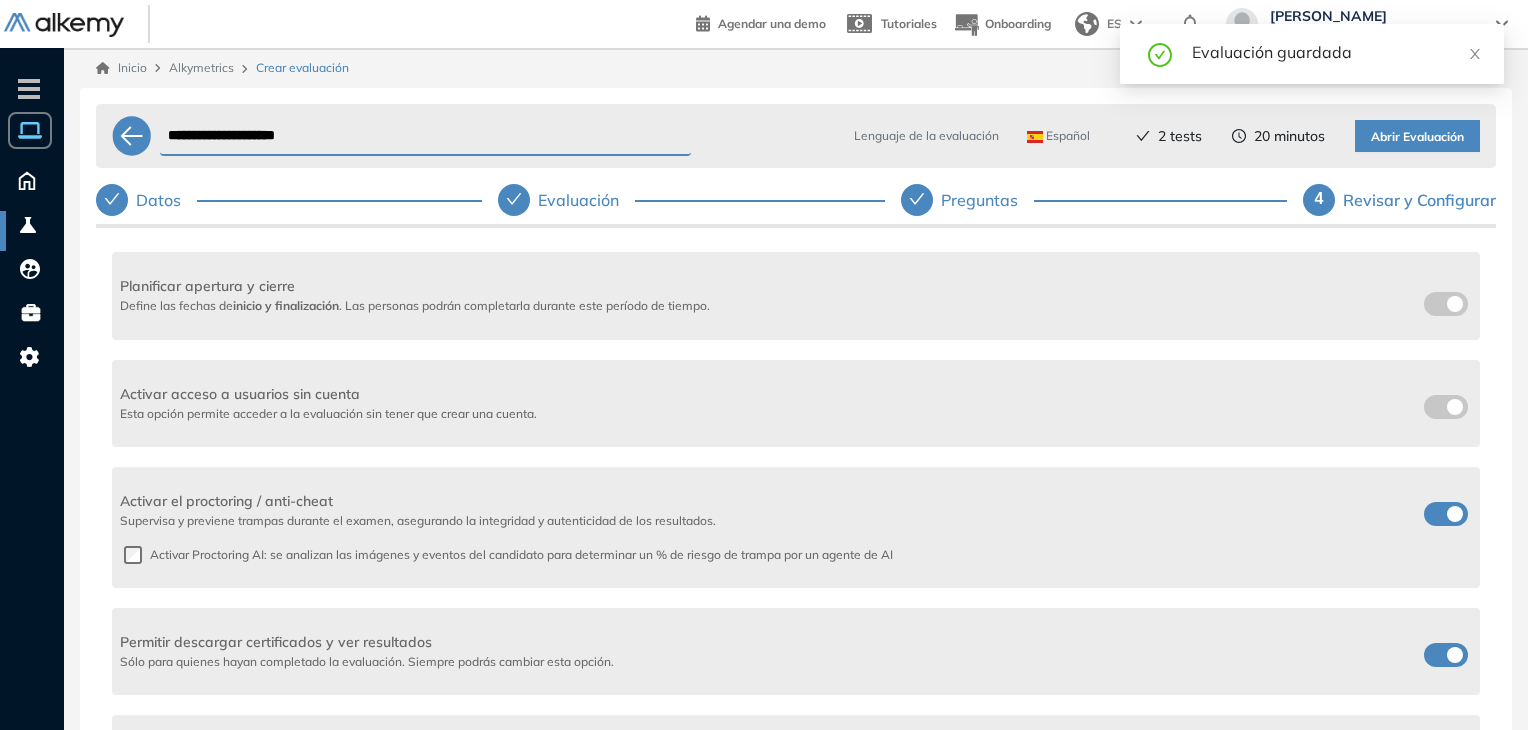 scroll, scrollTop: 332, scrollLeft: 0, axis: vertical 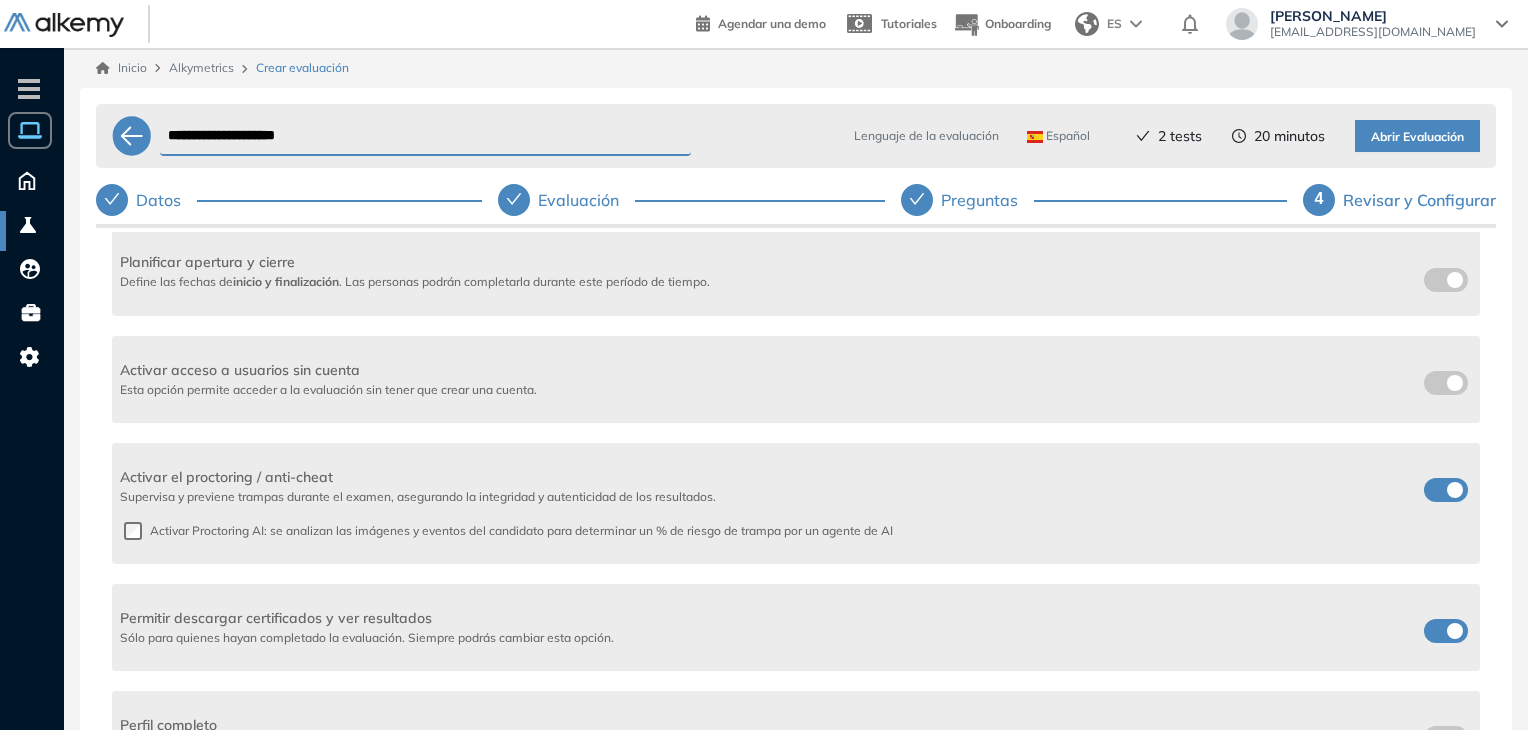 click on "Permitir descargar certificados y ver resultados Sólo para quienes hayan completado la evaluación. Siempre podrás cambiar esta opción." at bounding box center (796, 627) 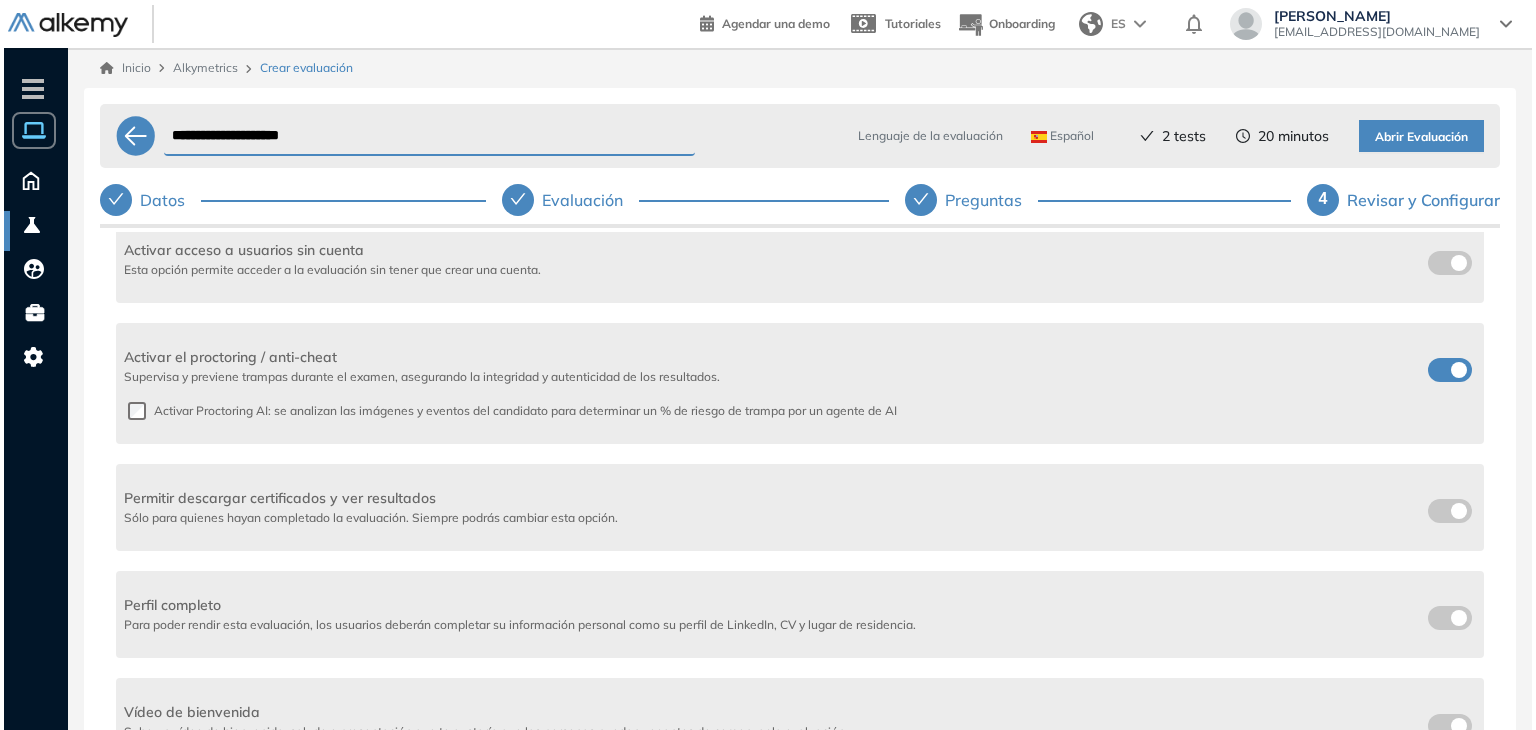 scroll, scrollTop: 0, scrollLeft: 0, axis: both 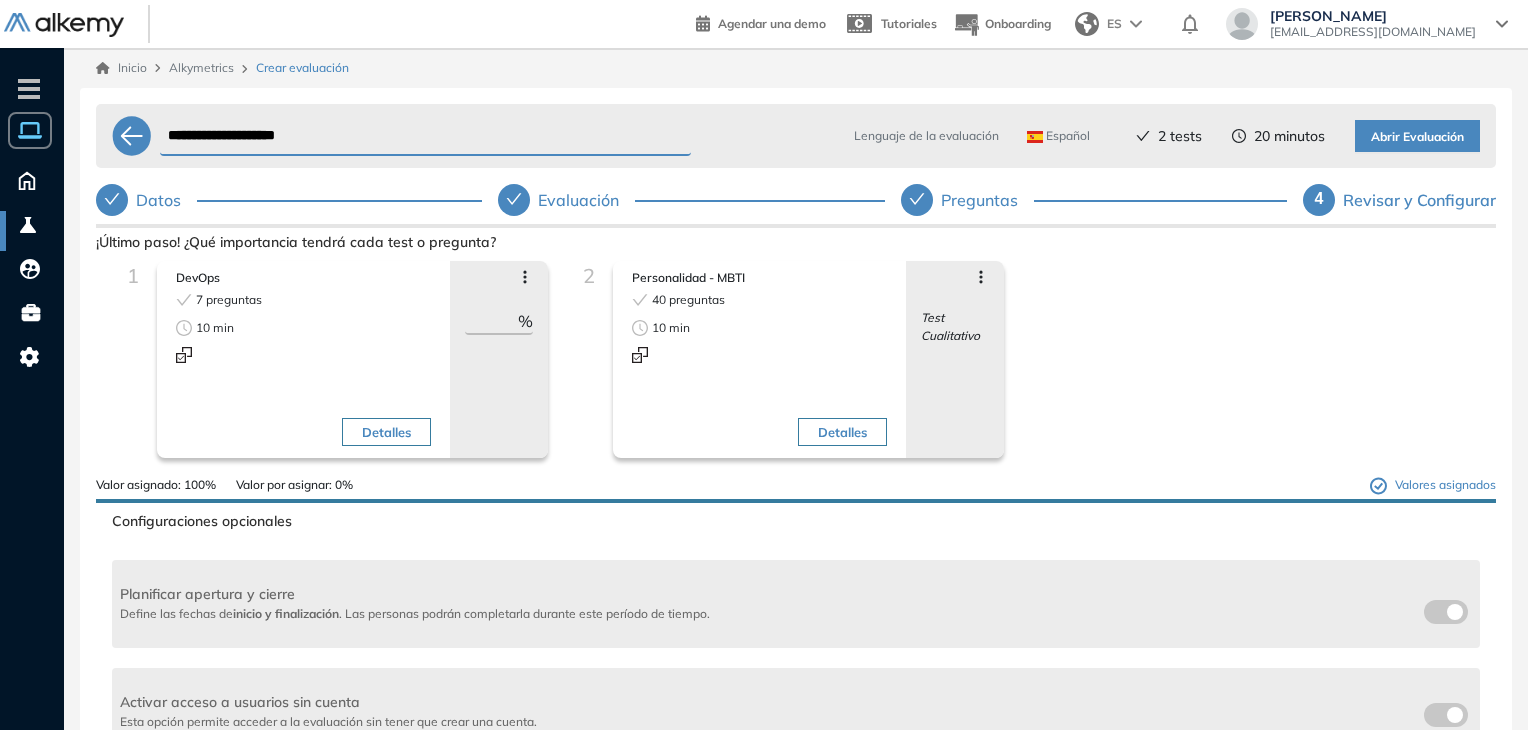 drag, startPoint x: 1422, startPoint y: 131, endPoint x: 1360, endPoint y: 370, distance: 246.91092 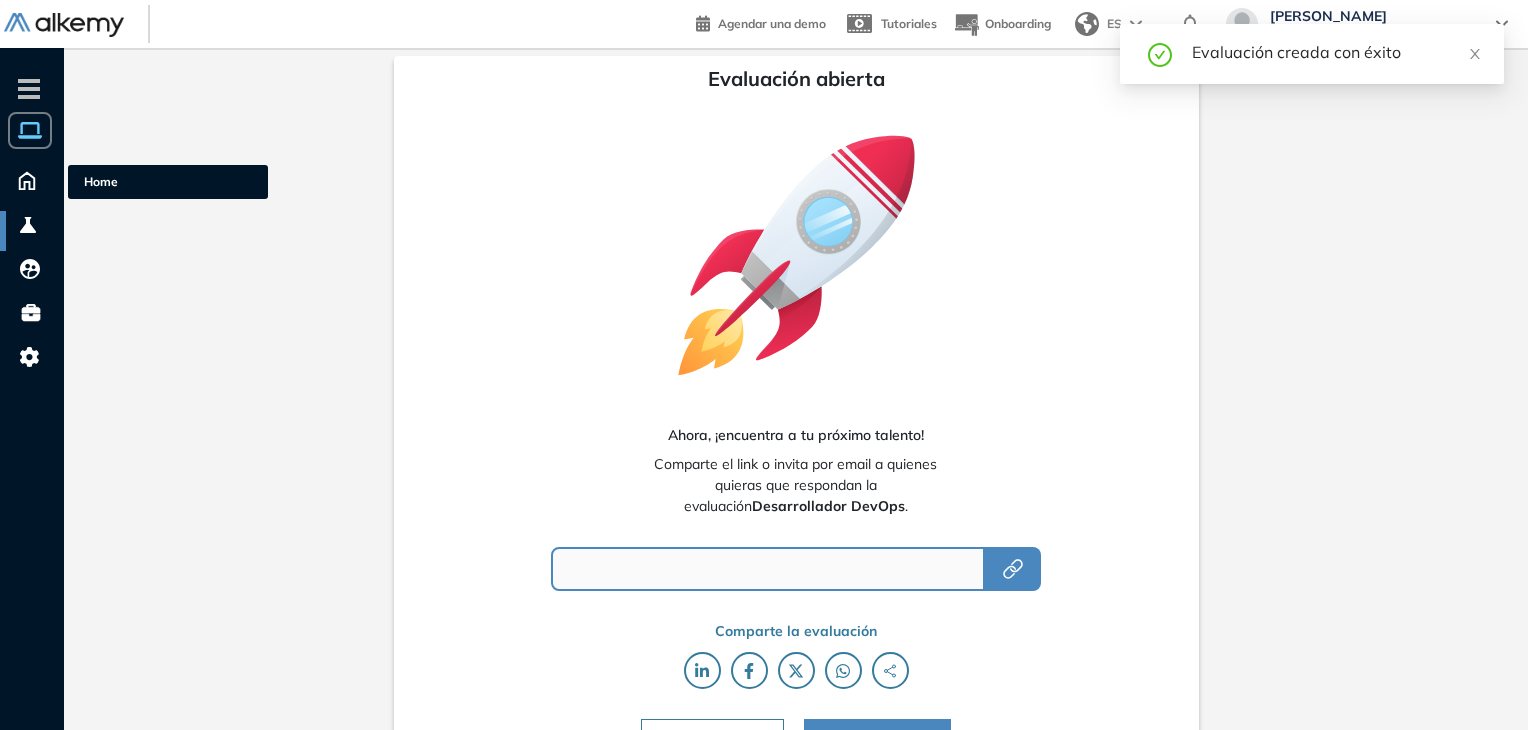 type on "**********" 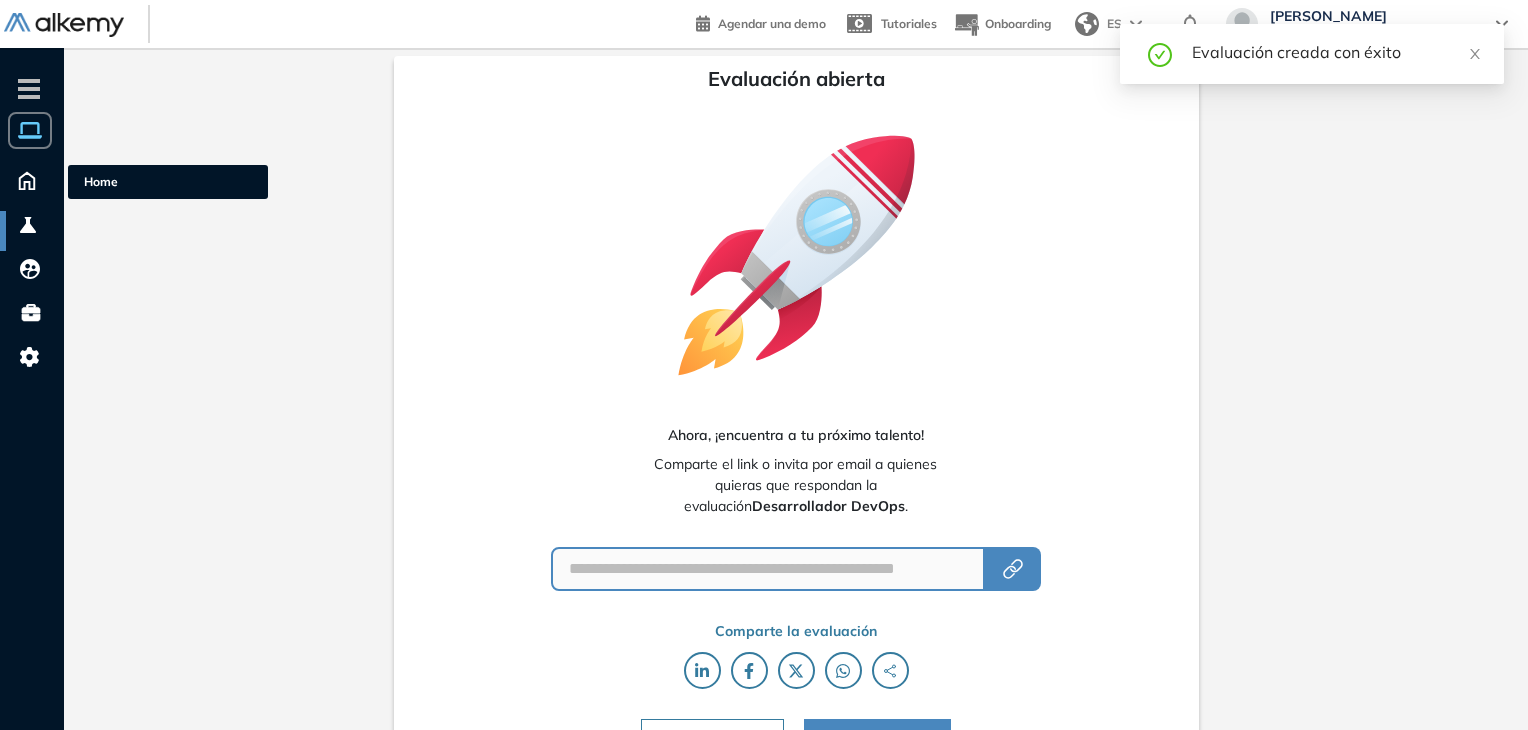 click 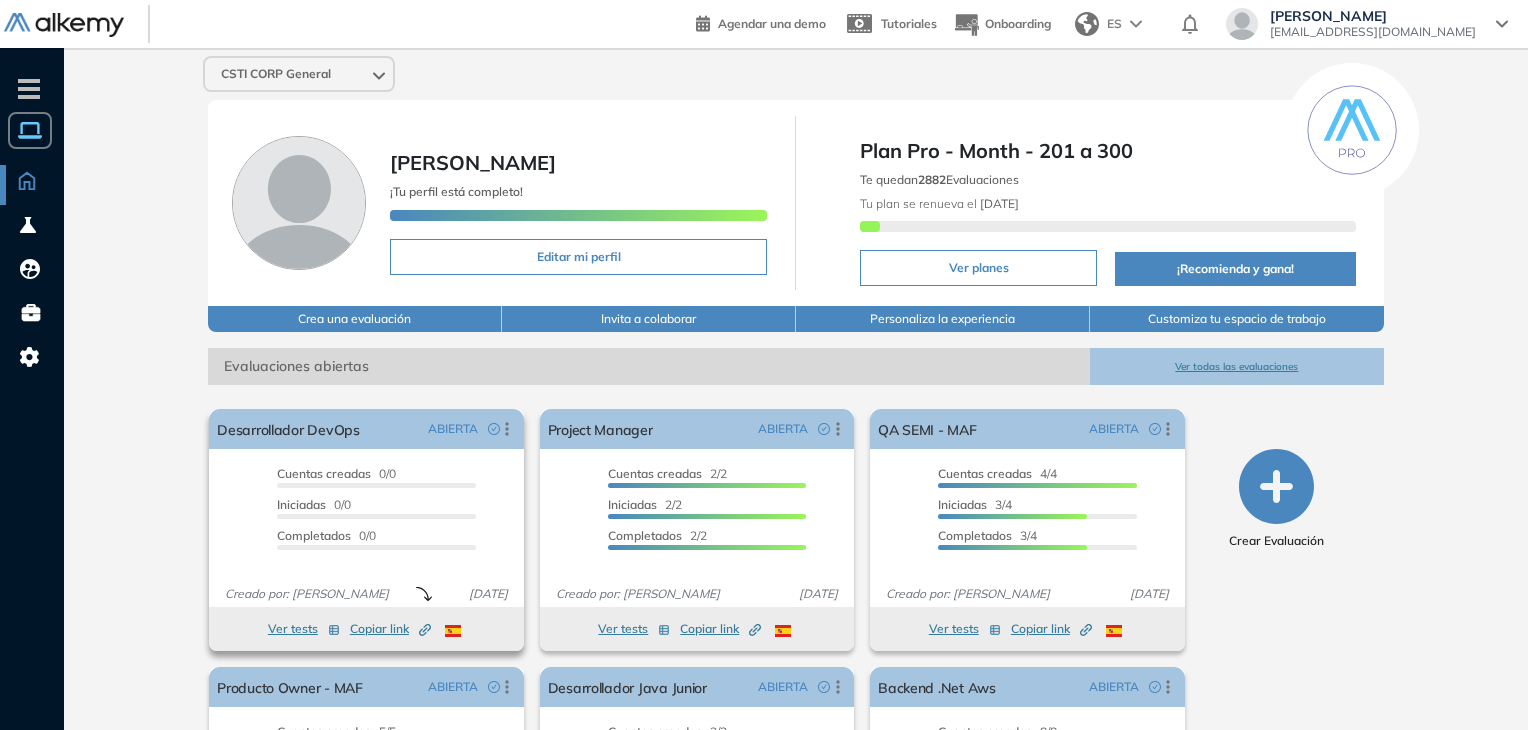 click on "Copiar link Created by potrace 1.16, written by [PERSON_NAME] [DATE]-[DATE]" at bounding box center [390, 629] 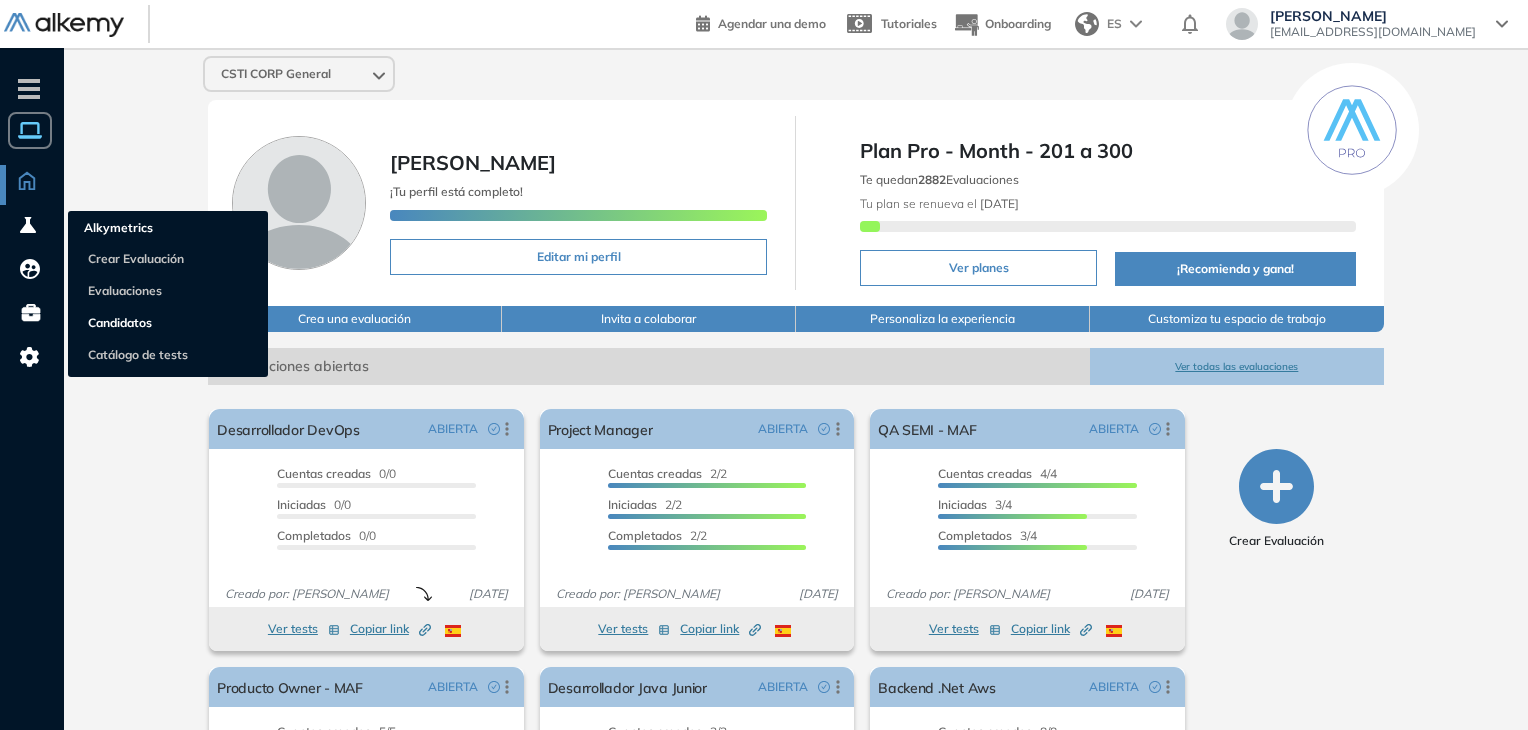 click on "Candidatos" at bounding box center (120, 322) 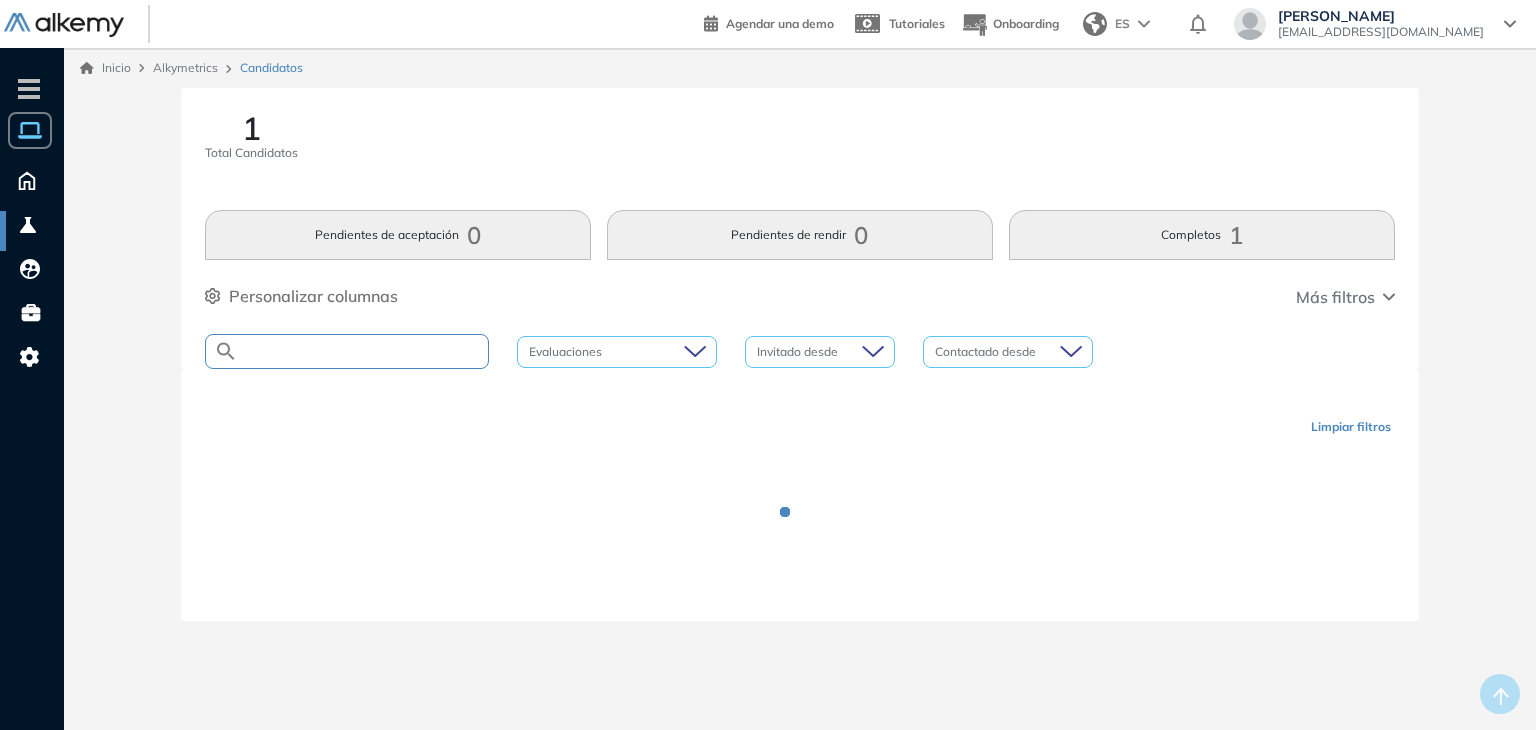click at bounding box center [363, 351] 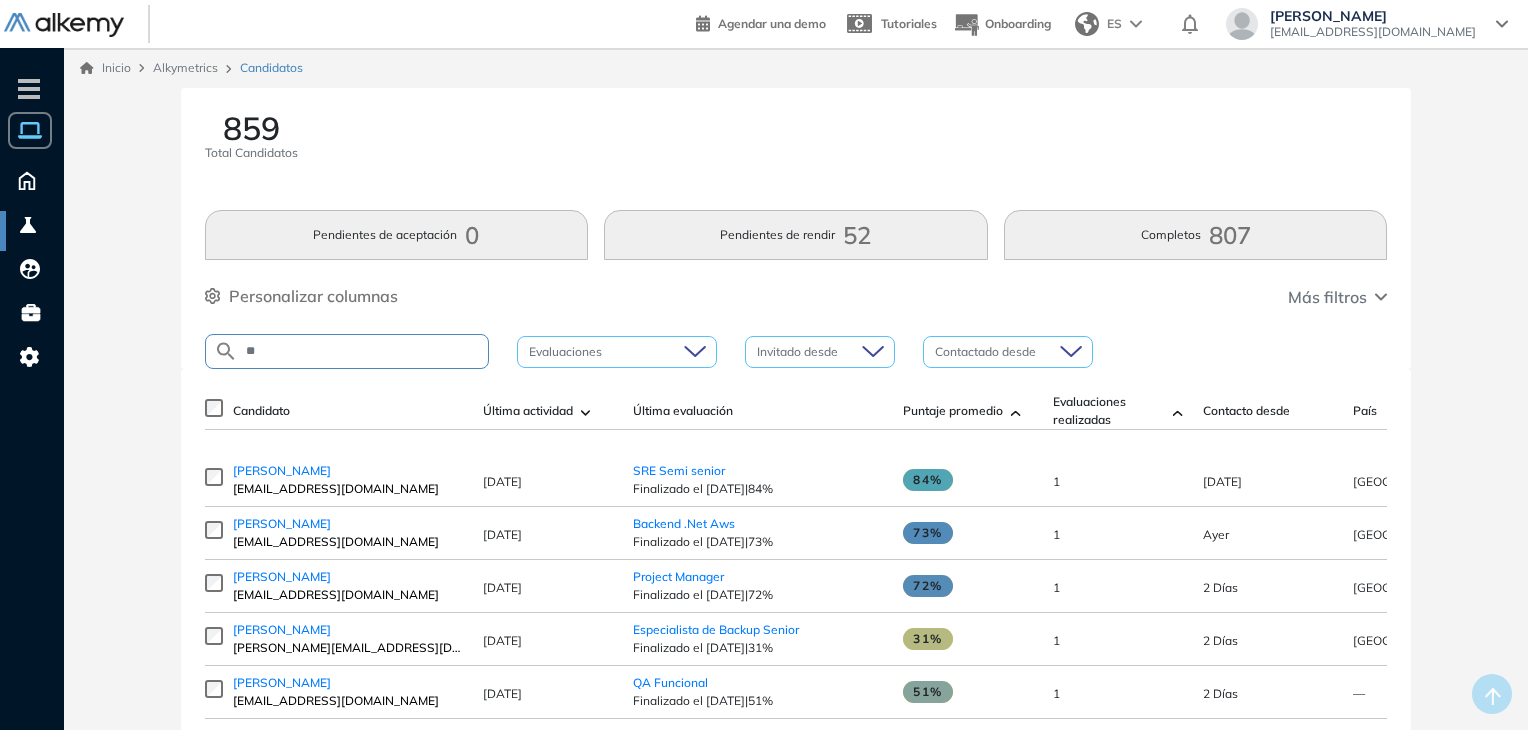type on "*" 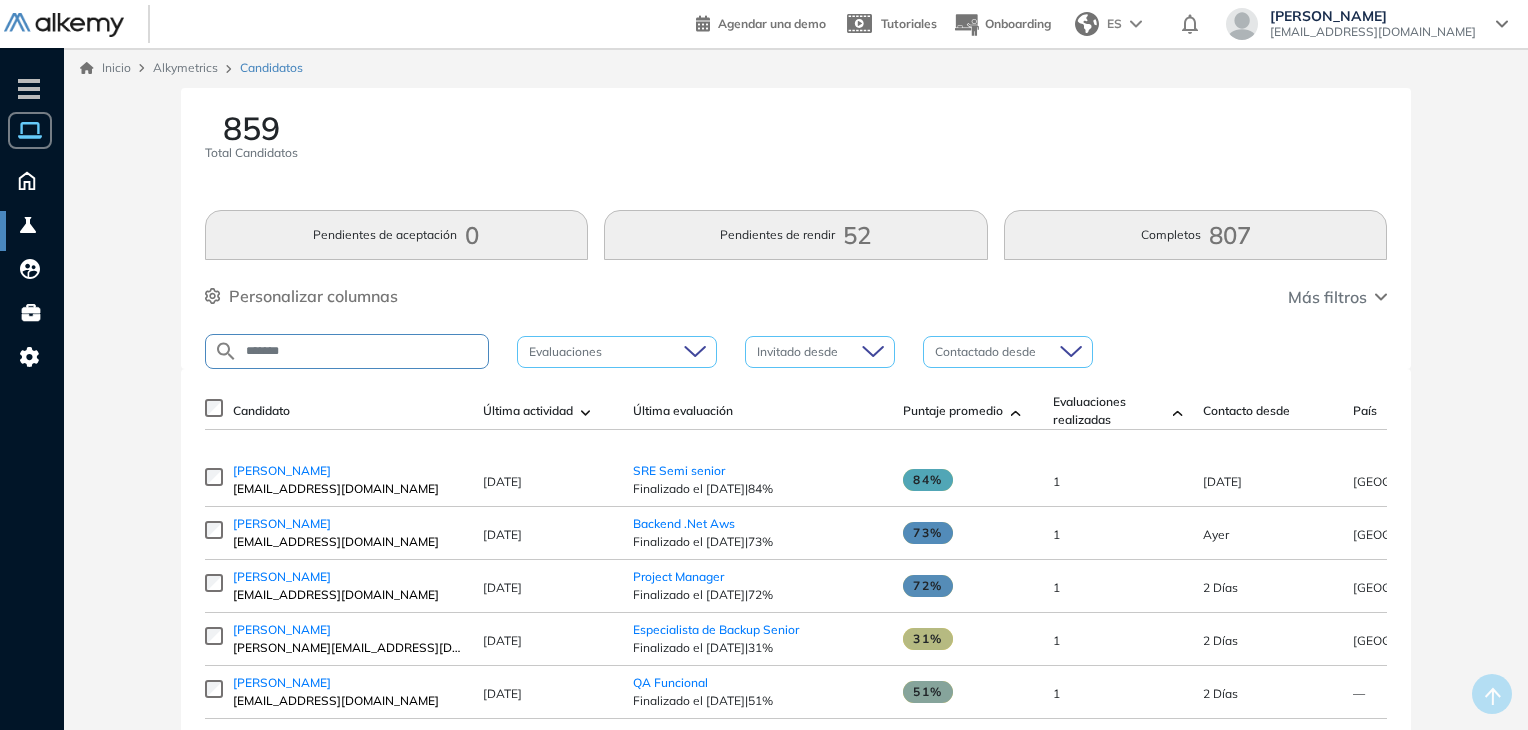 type on "*******" 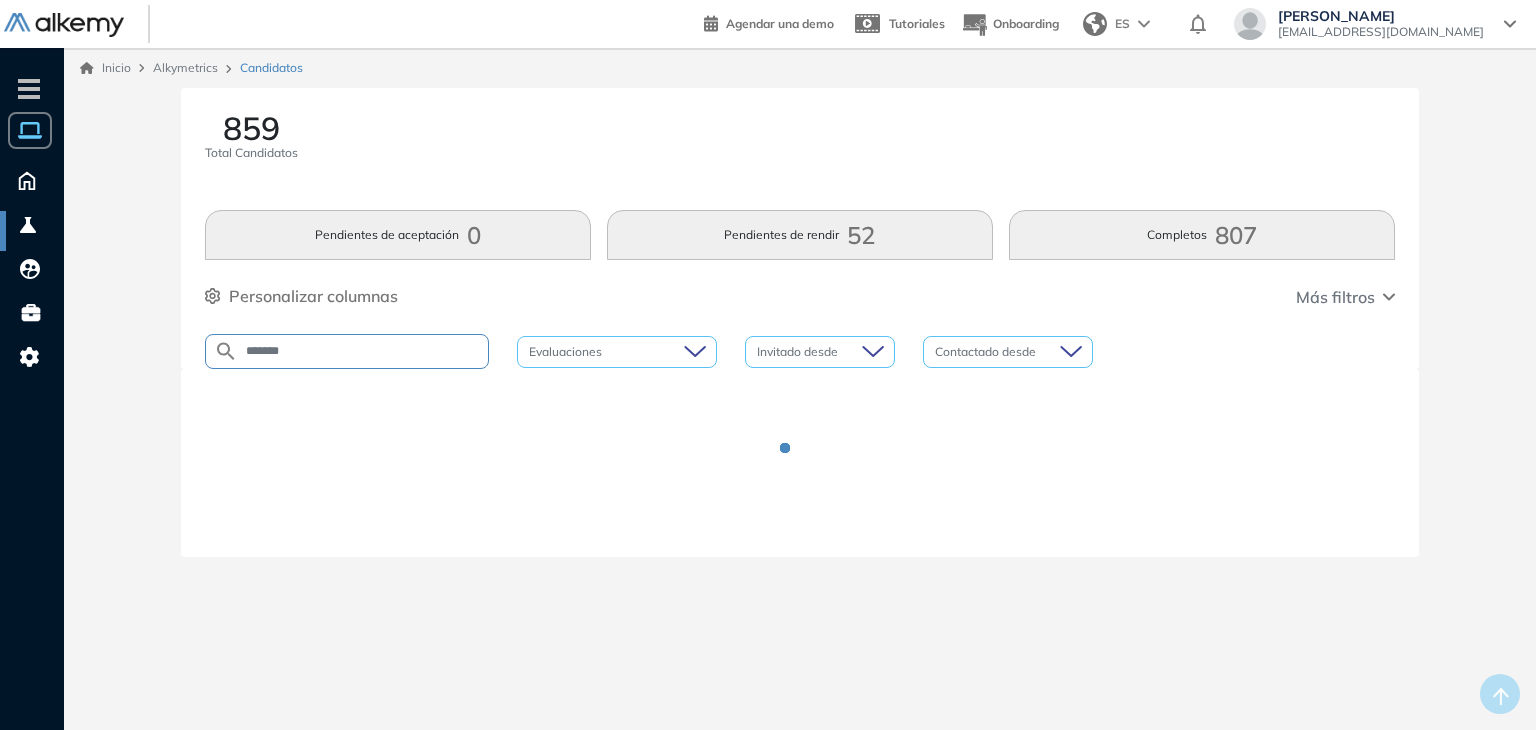 click on "*******" at bounding box center [363, 351] 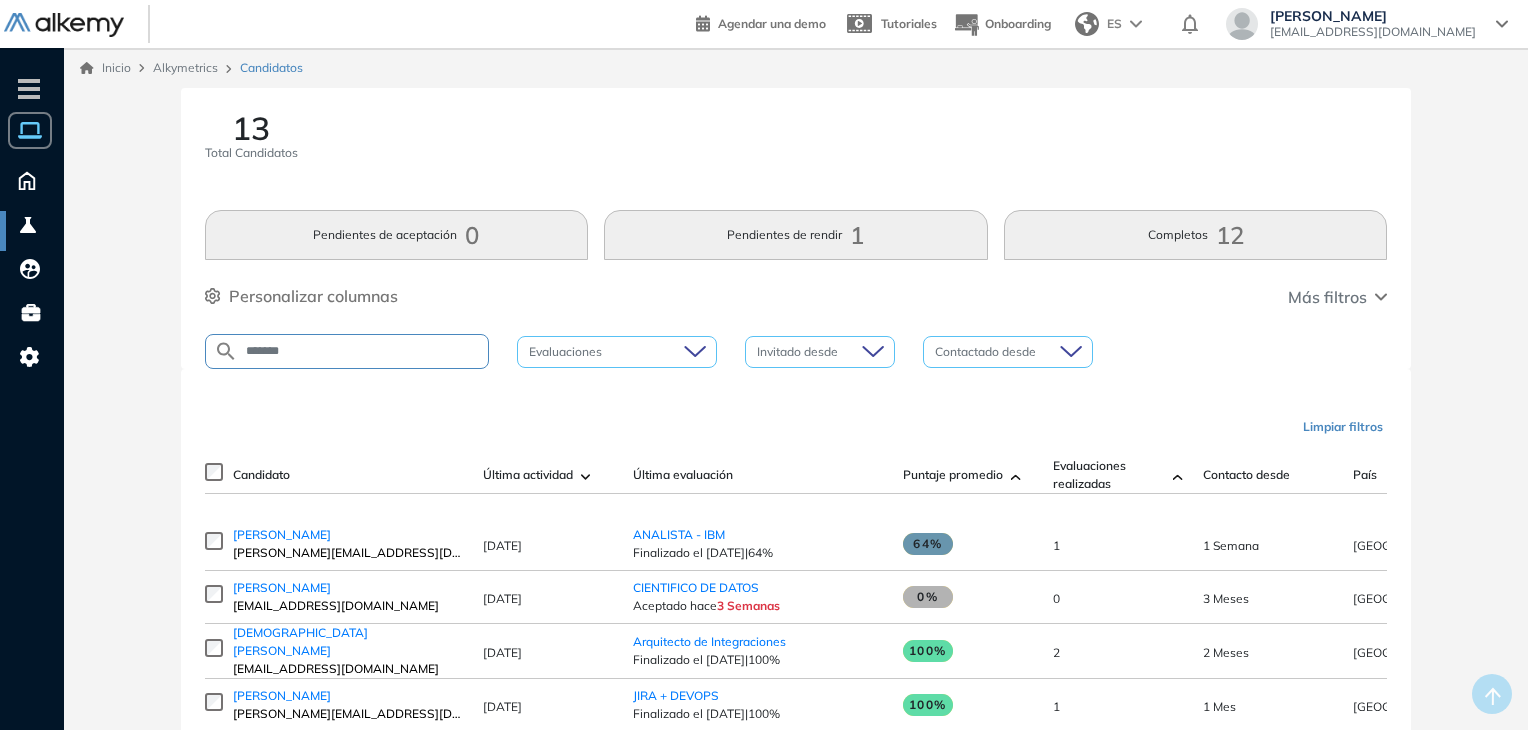 click on "*******" at bounding box center (363, 351) 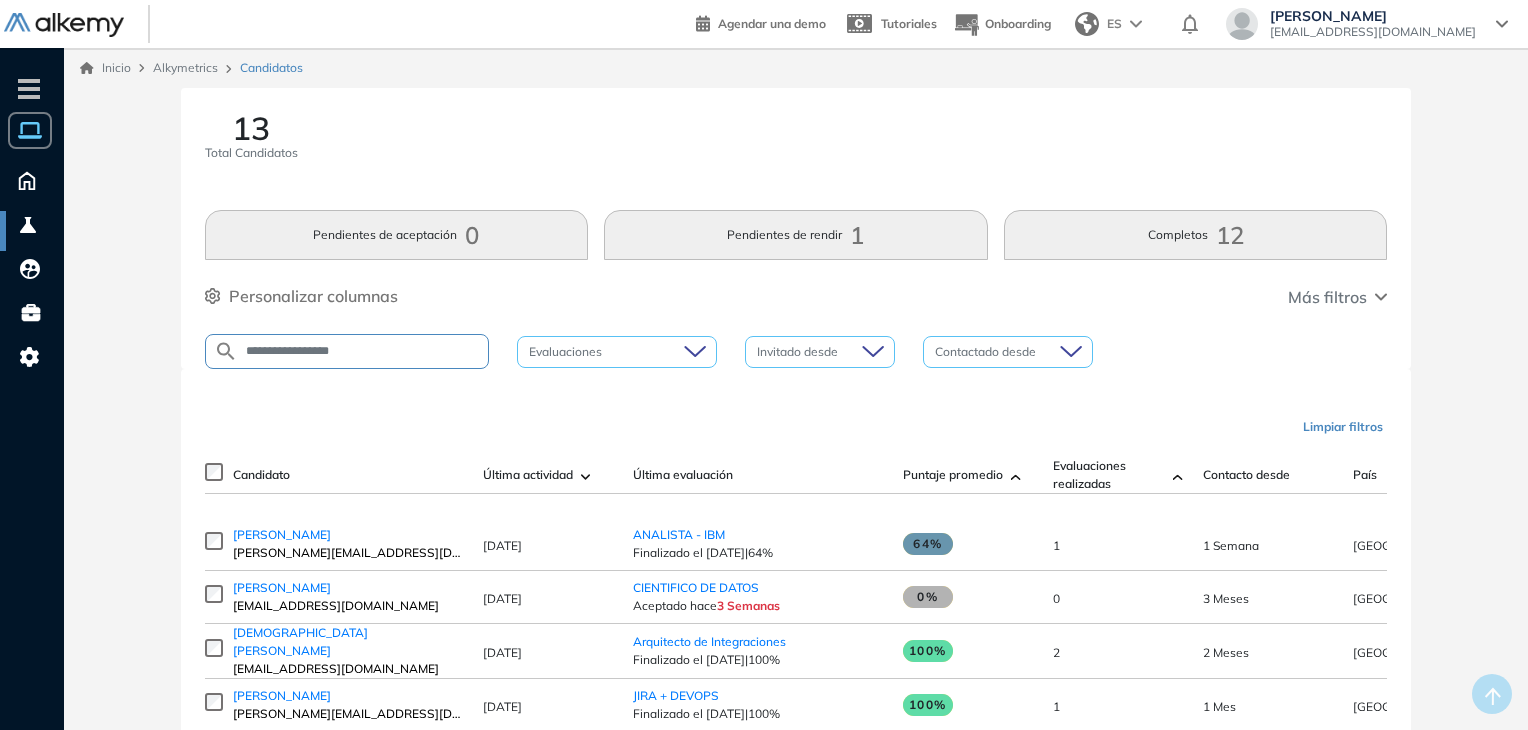 type on "**********" 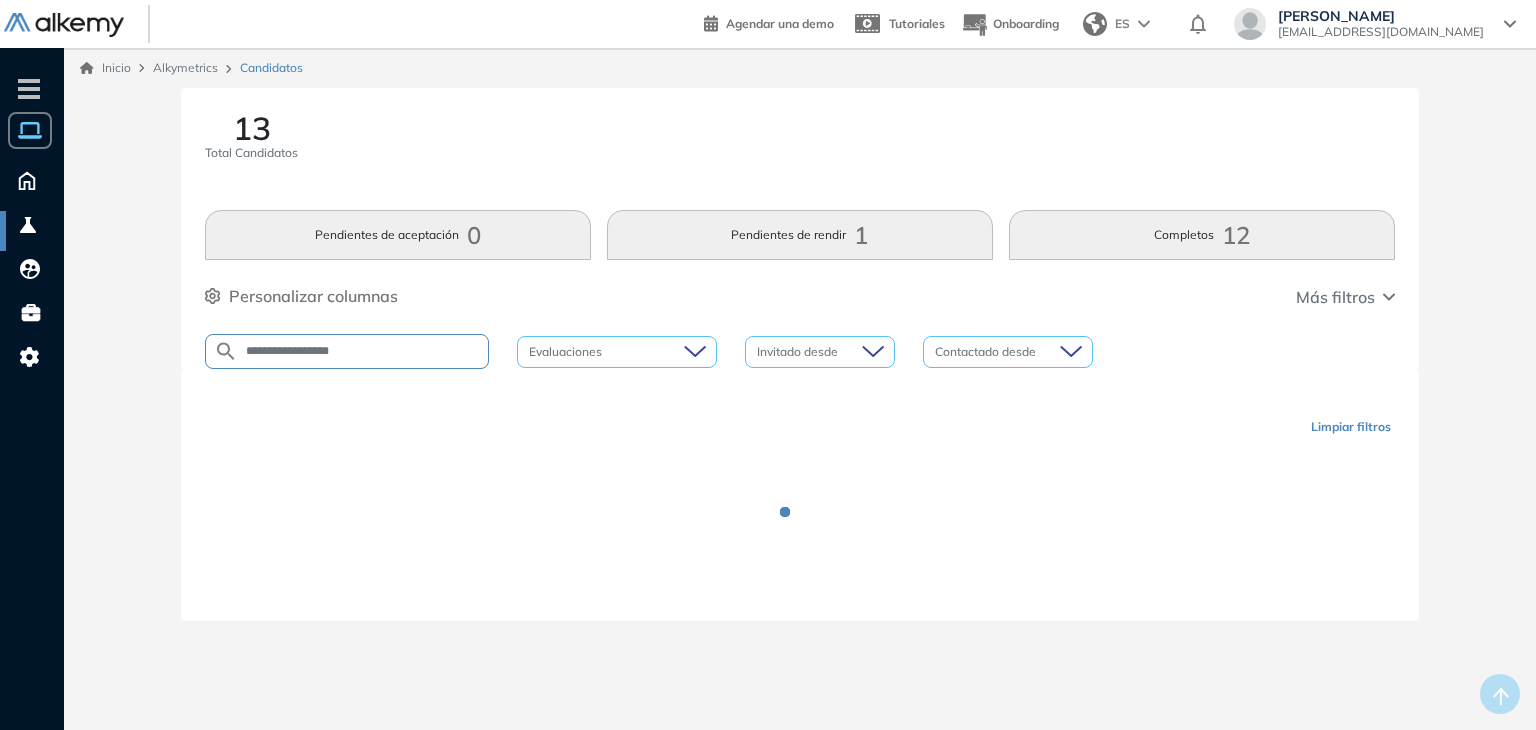 click on "**********" at bounding box center [800, 228] 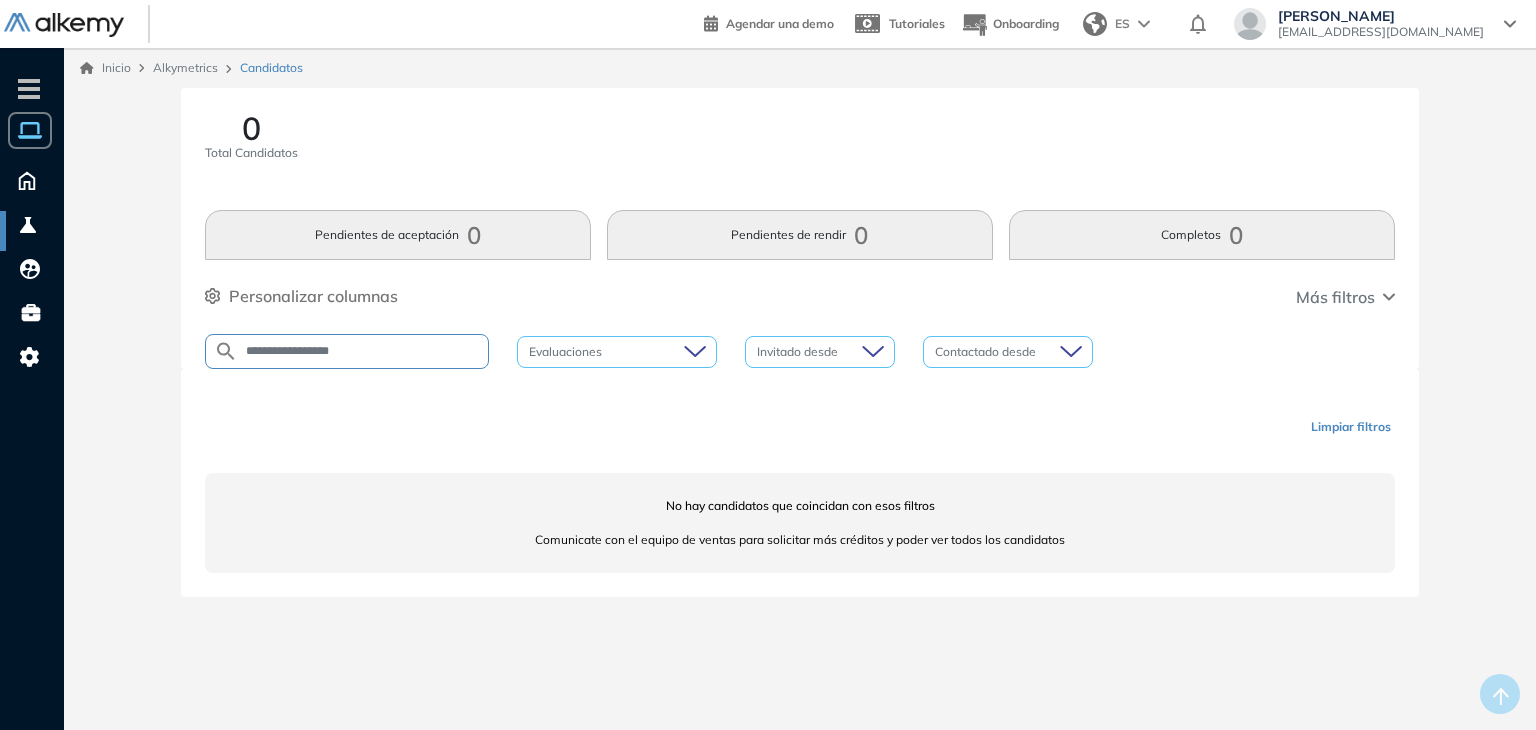click on "**********" at bounding box center (363, 351) 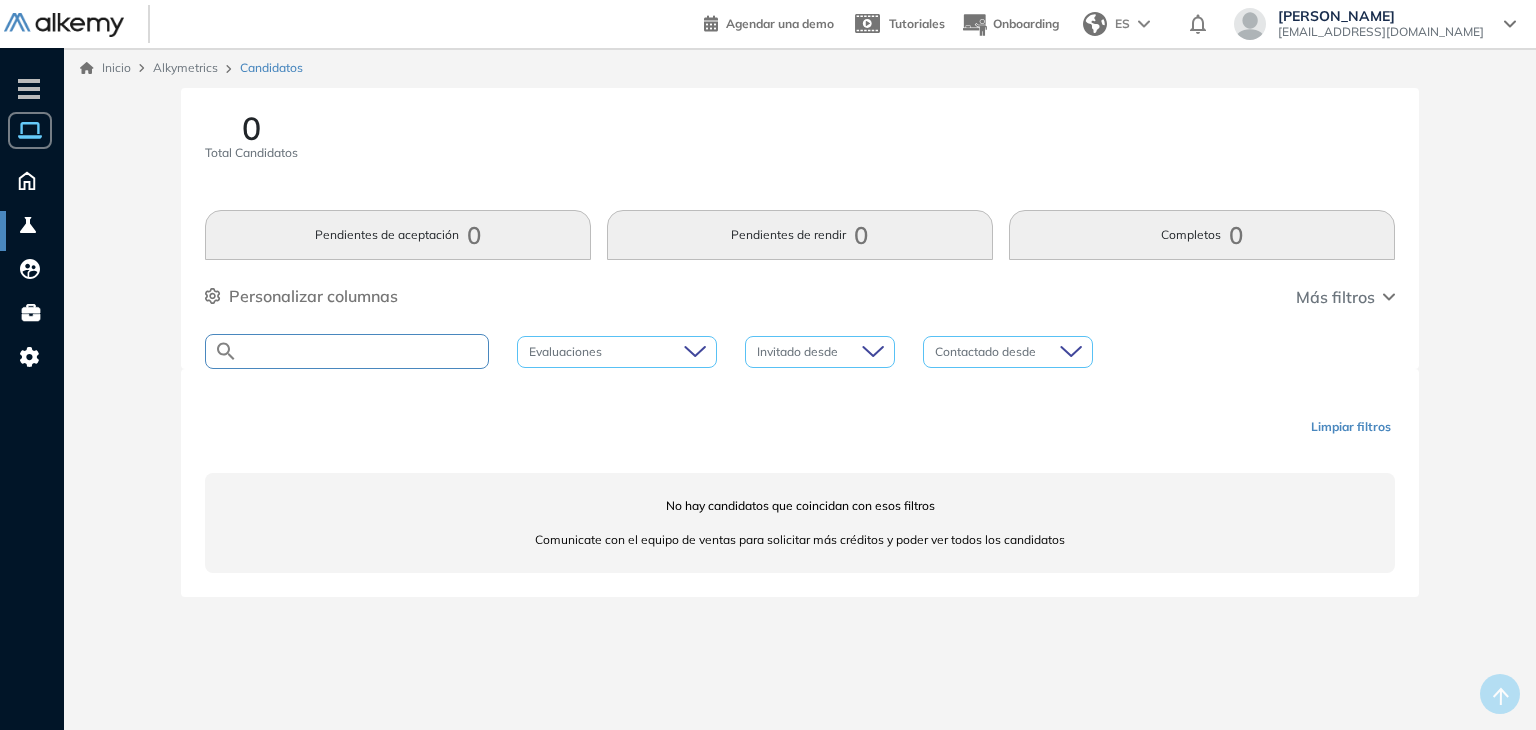 type 